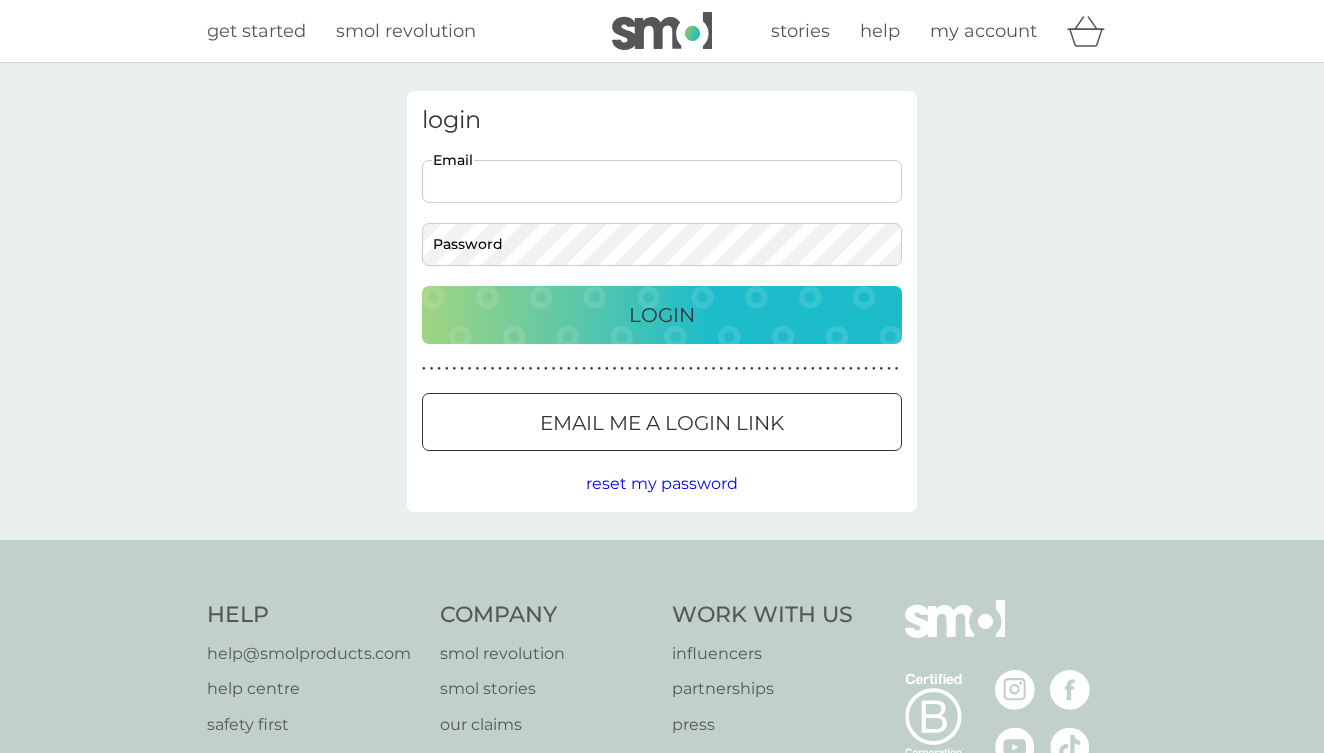 scroll, scrollTop: 0, scrollLeft: 0, axis: both 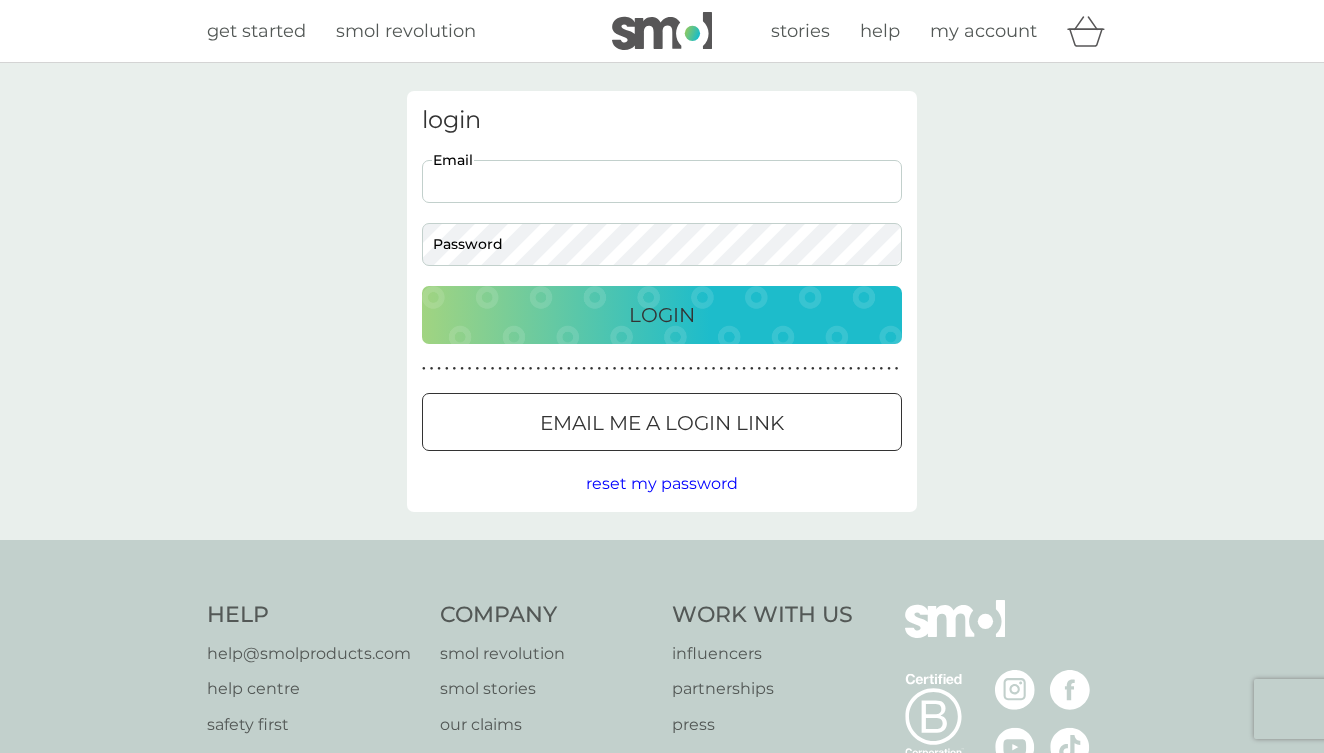 type on "[USERNAME]@[DOMAIN]" 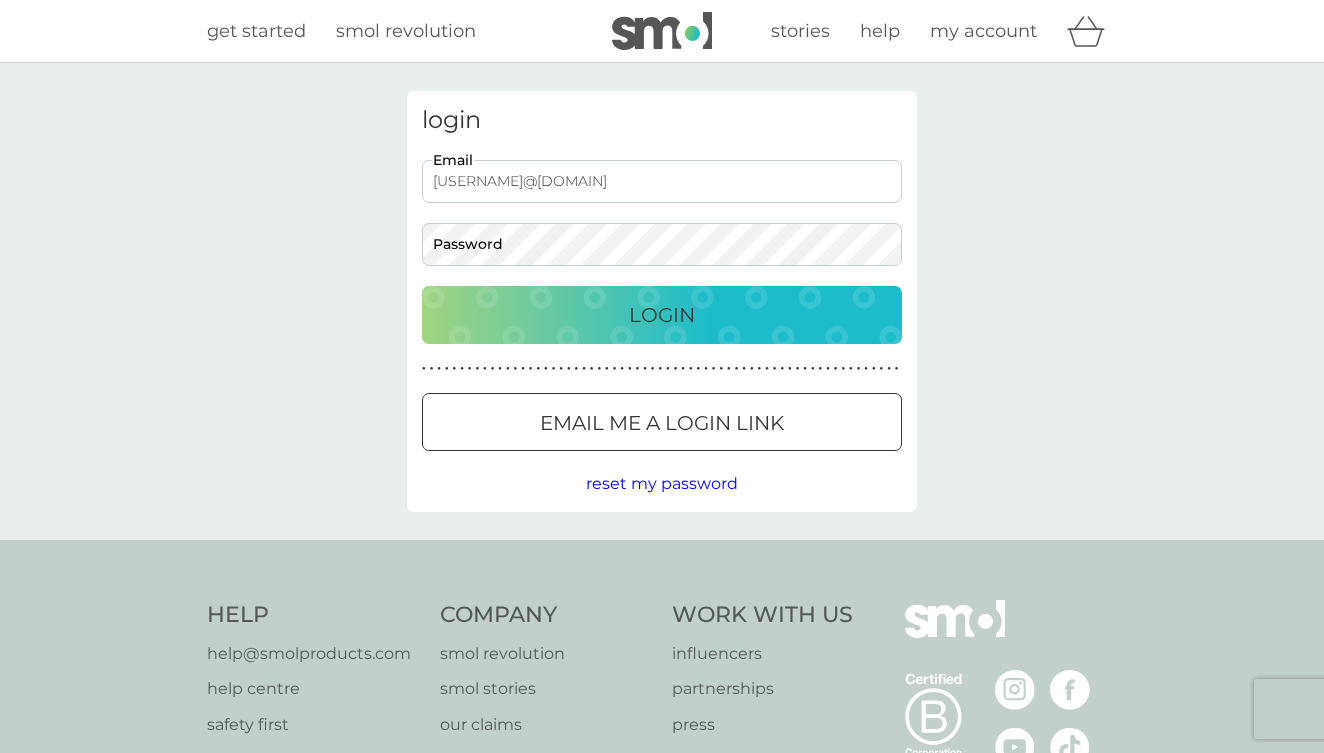 click on "Login" at bounding box center [662, 315] 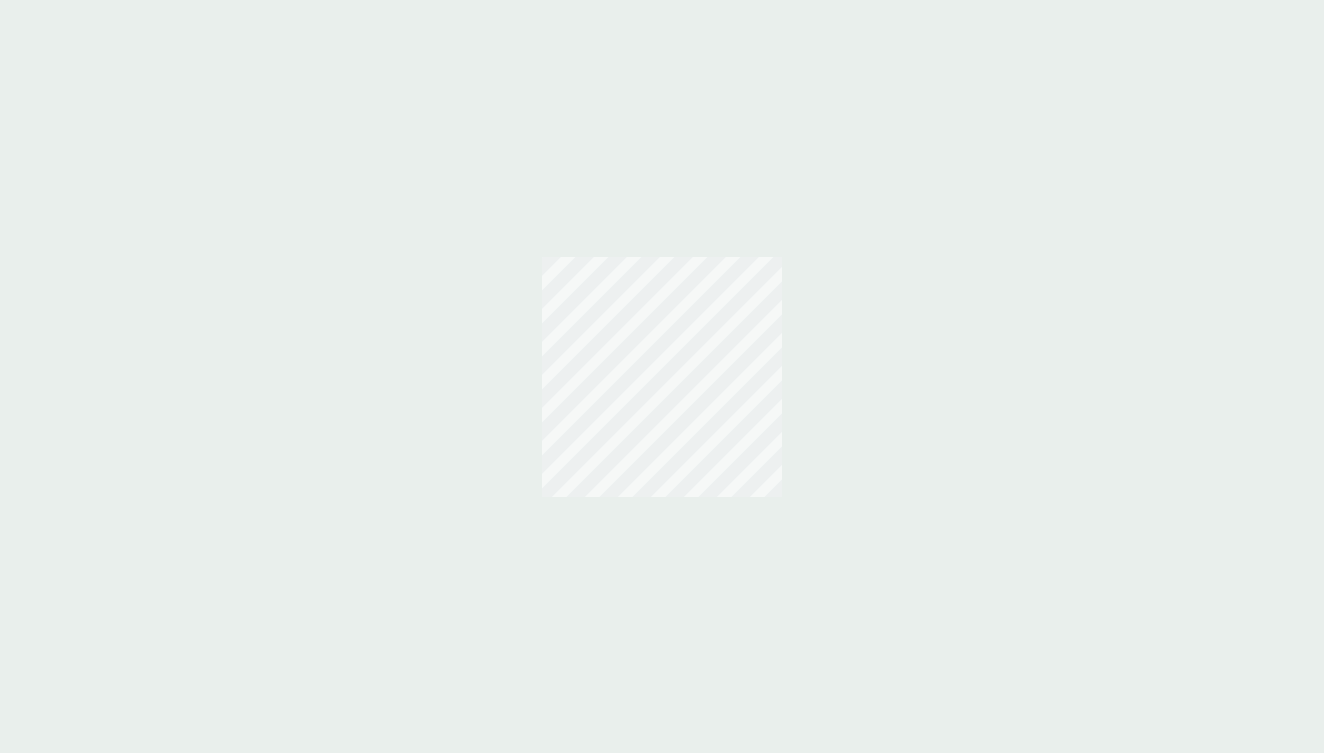 scroll, scrollTop: 0, scrollLeft: 0, axis: both 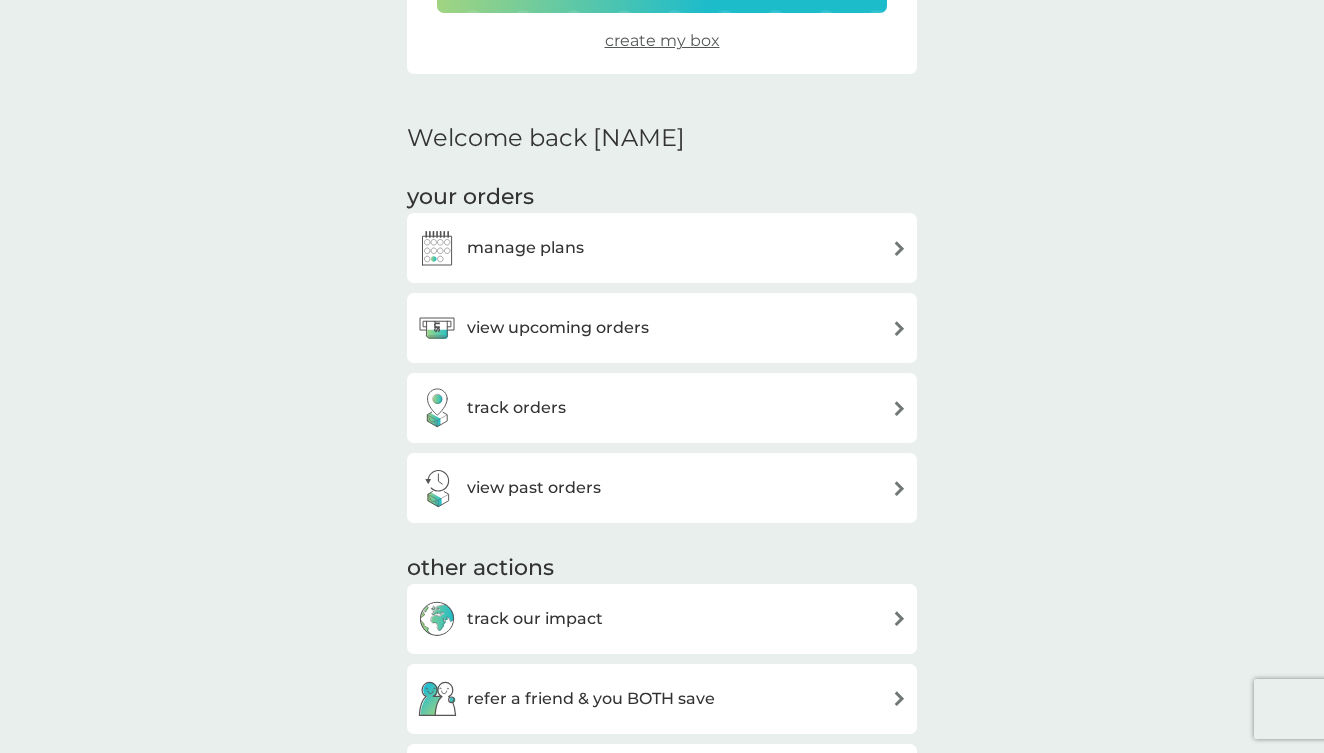 click at bounding box center (899, 328) 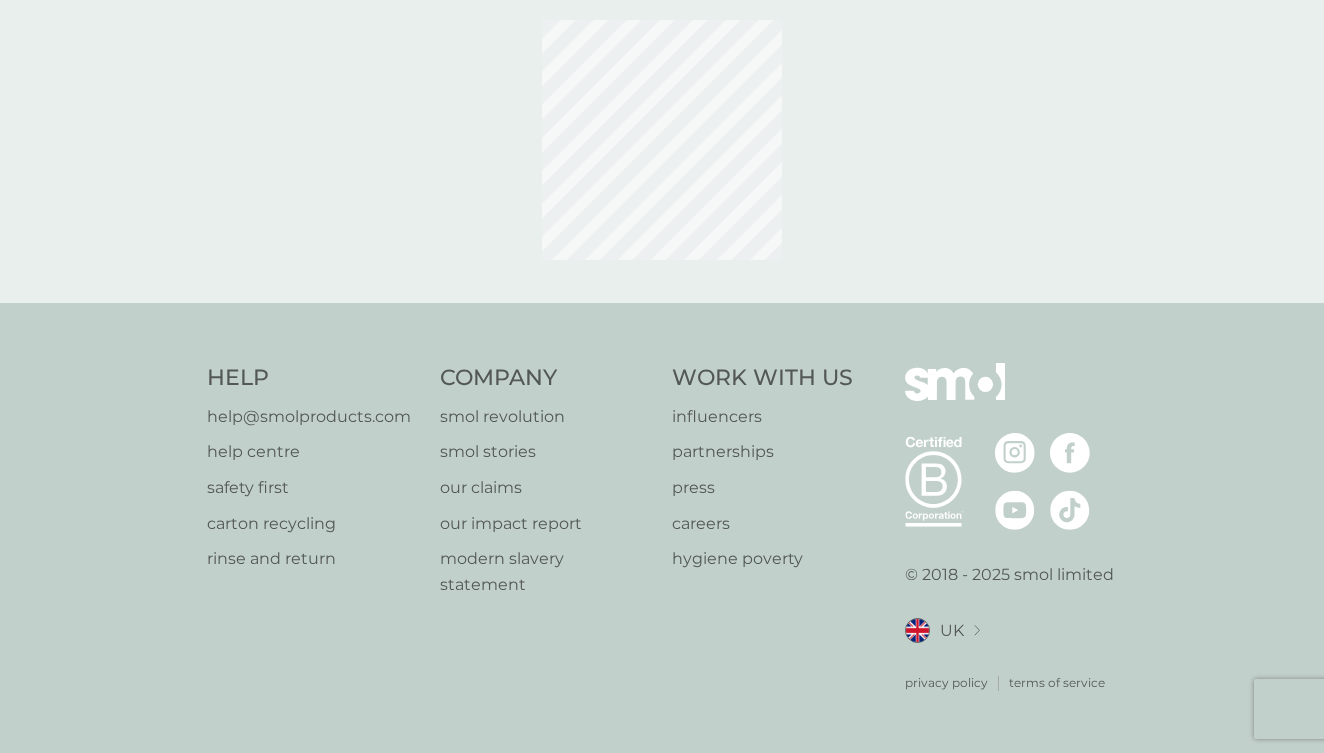 scroll, scrollTop: 0, scrollLeft: 0, axis: both 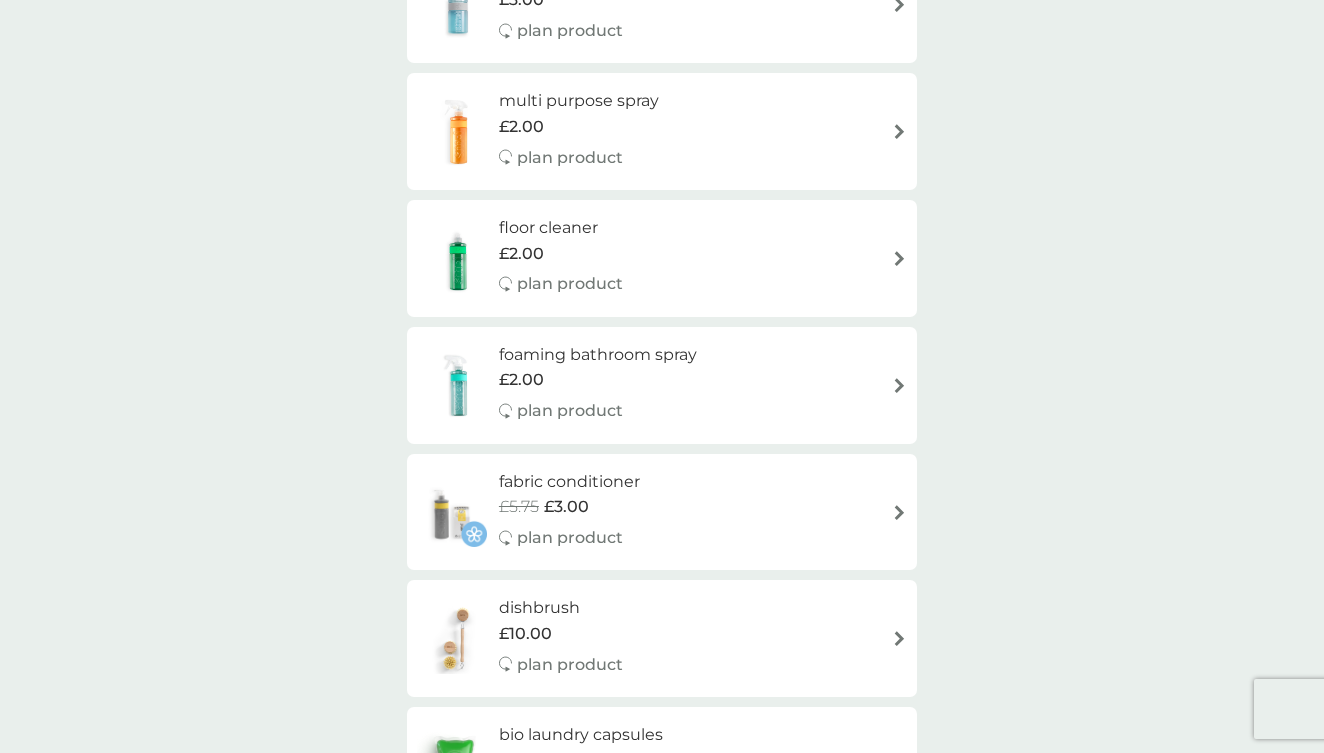 click on "fabric conditioner" at bounding box center [569, 482] 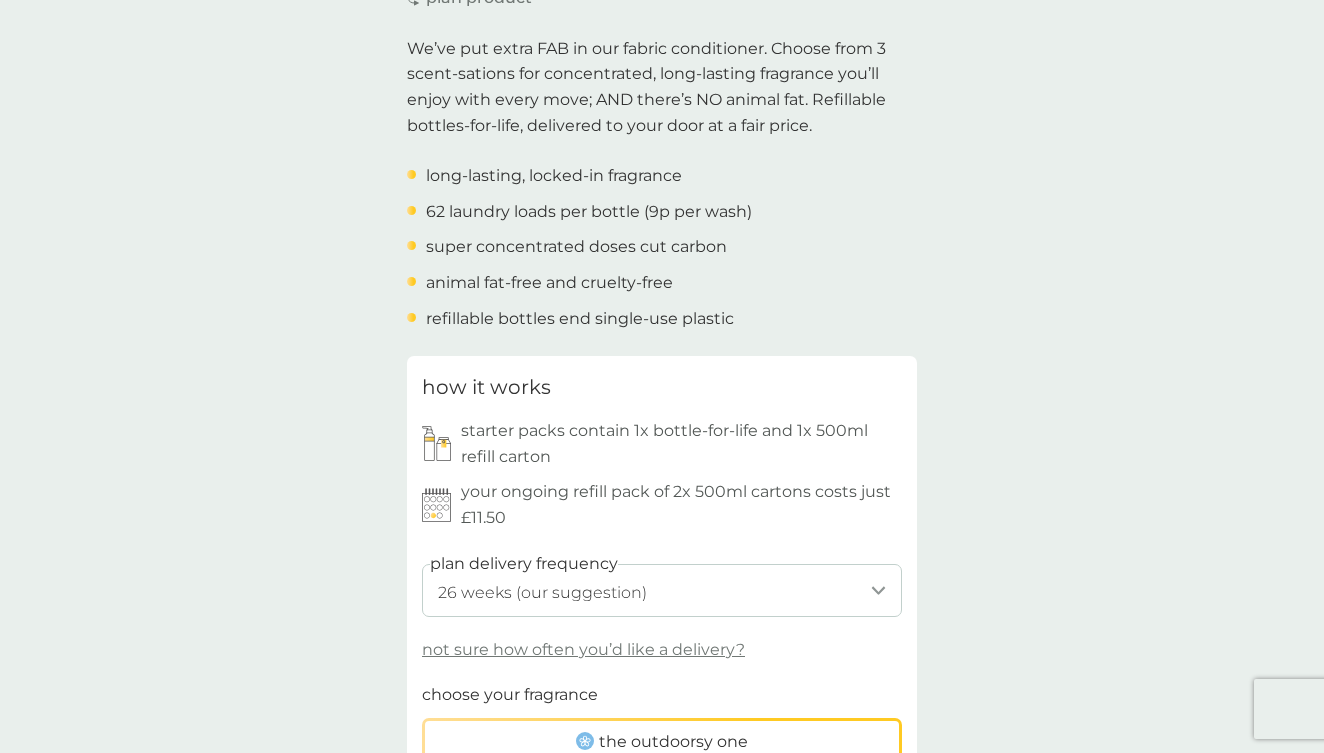 scroll, scrollTop: 643, scrollLeft: 0, axis: vertical 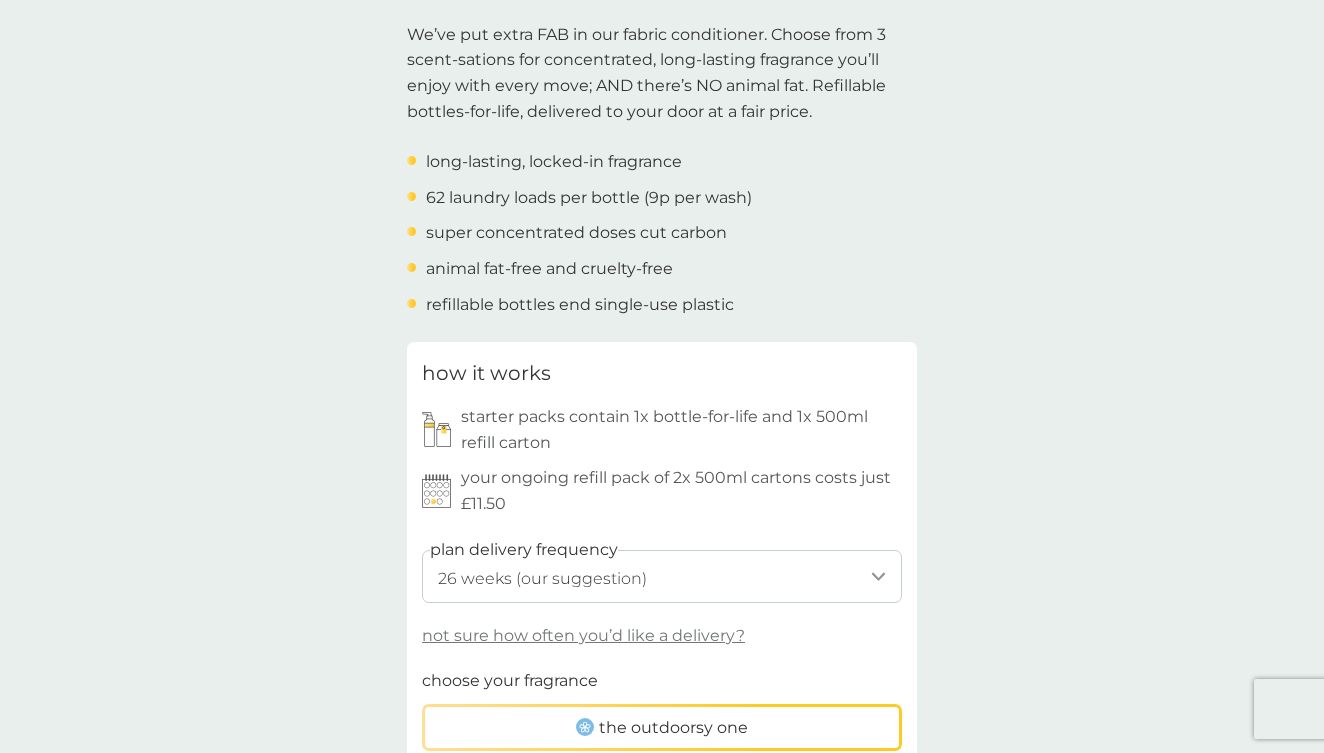click on "not sure how often you’d like a delivery?" at bounding box center (583, 636) 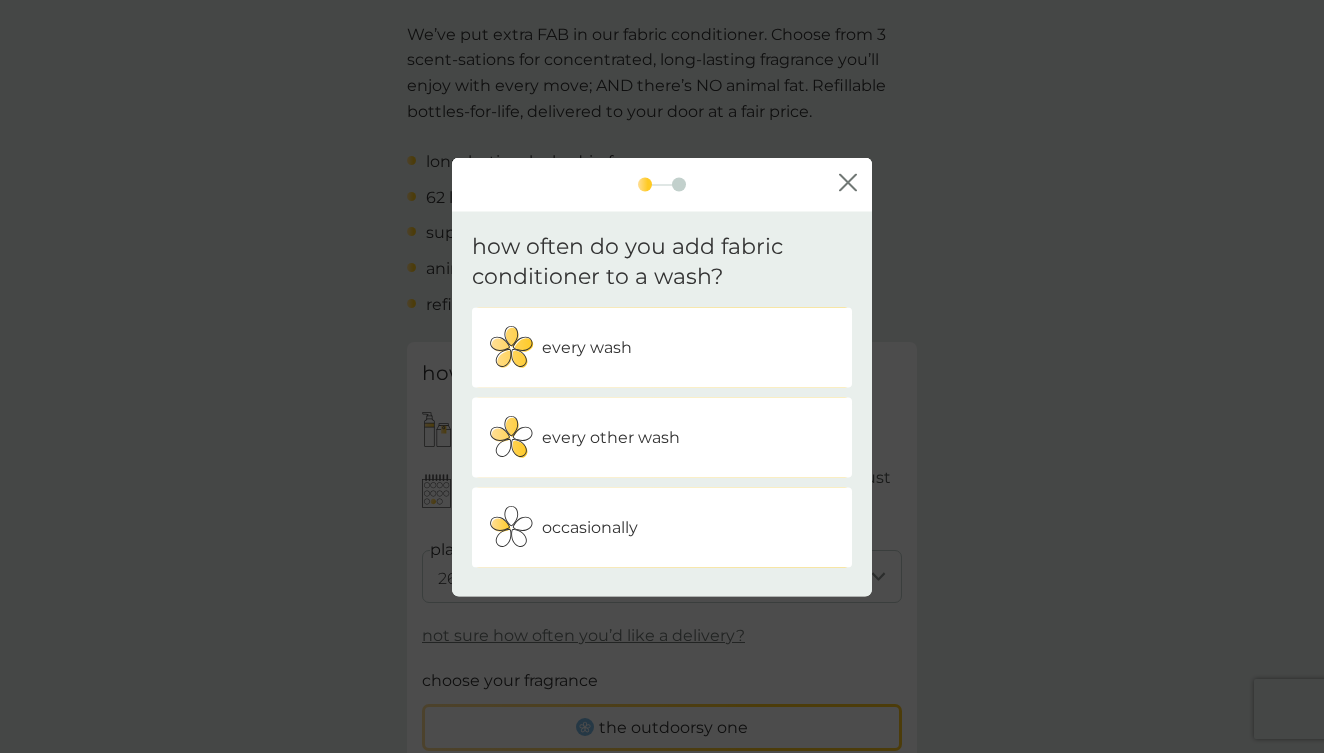 click on "every wash" at bounding box center (587, 348) 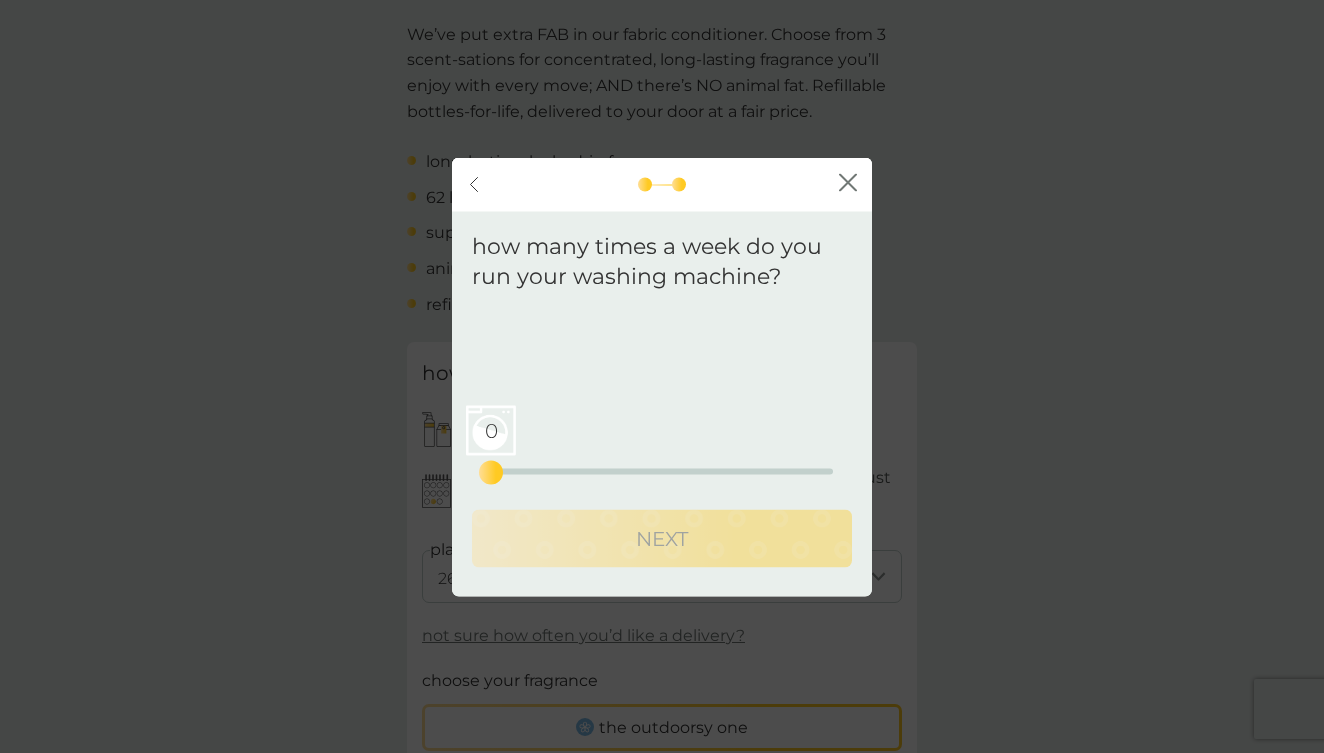 click on "0 0 12.5 25" at bounding box center (662, 472) 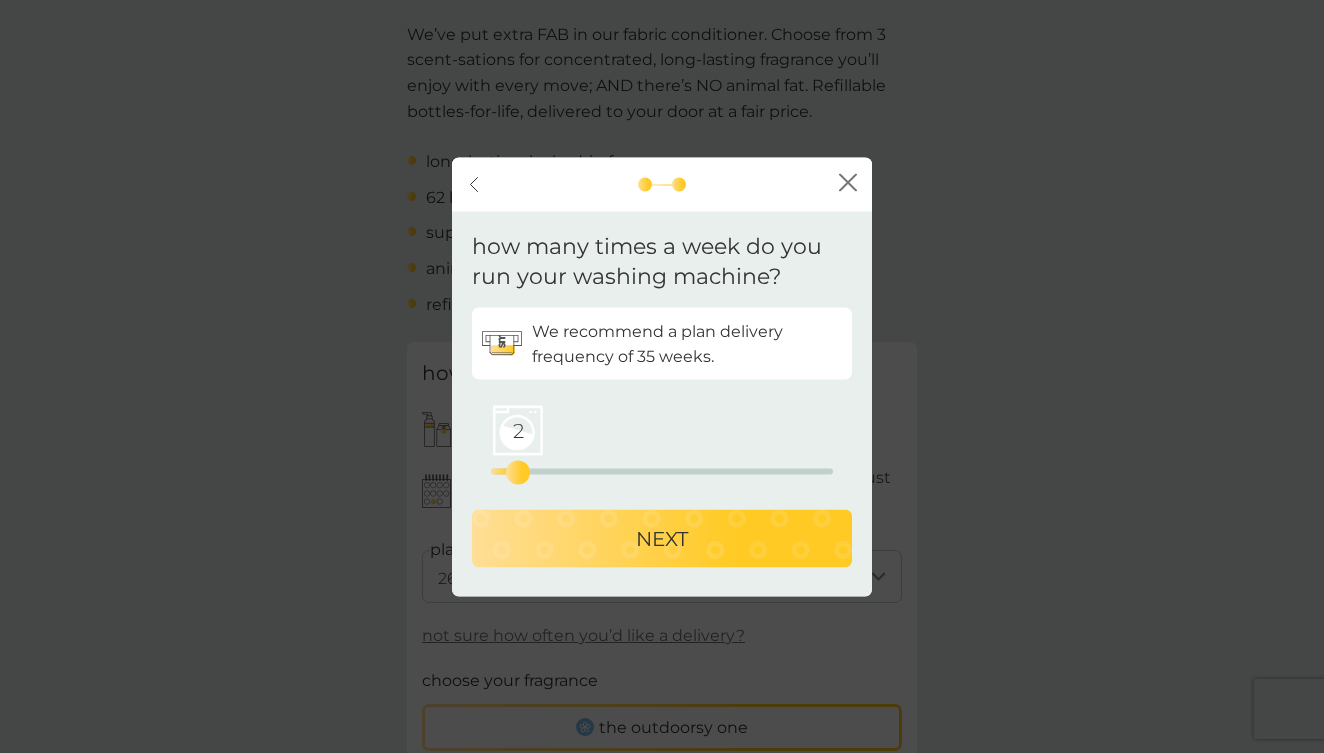 click on "close" 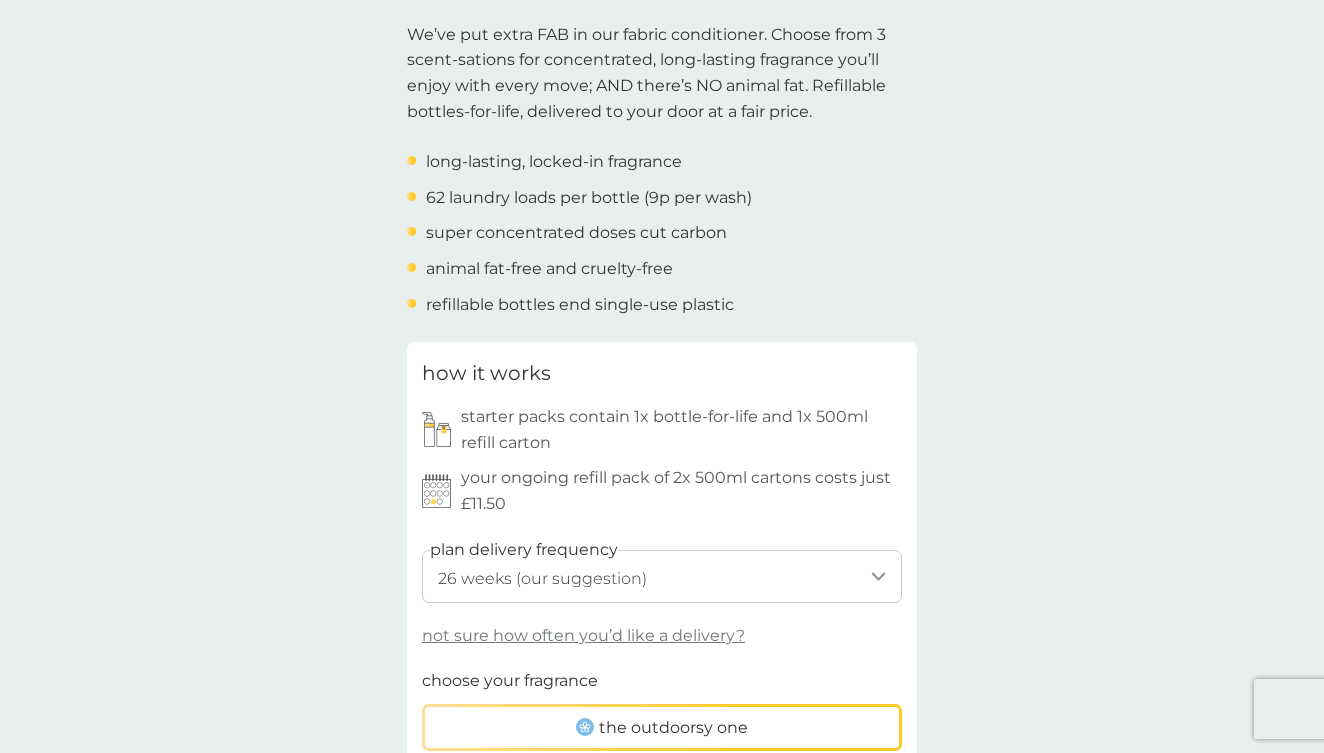 select on "238" 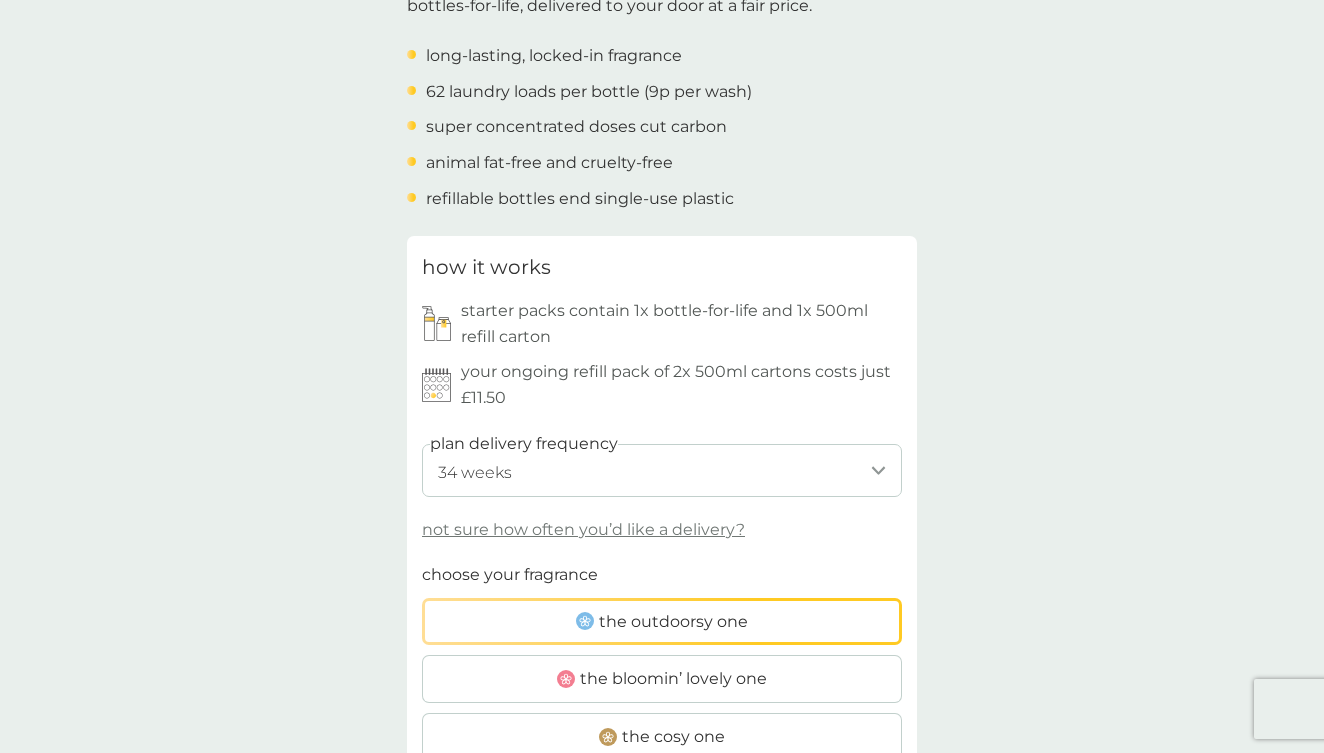 scroll, scrollTop: 763, scrollLeft: 0, axis: vertical 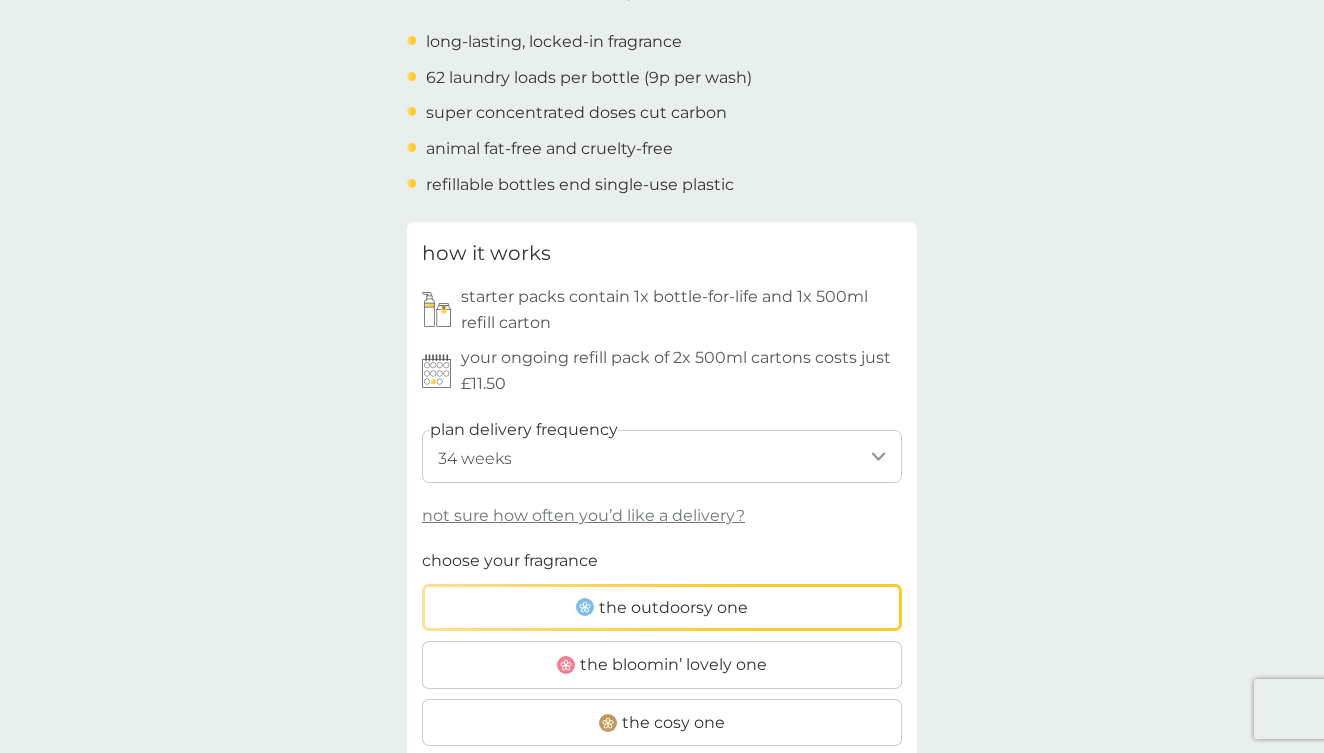 click at bounding box center (585, 607) 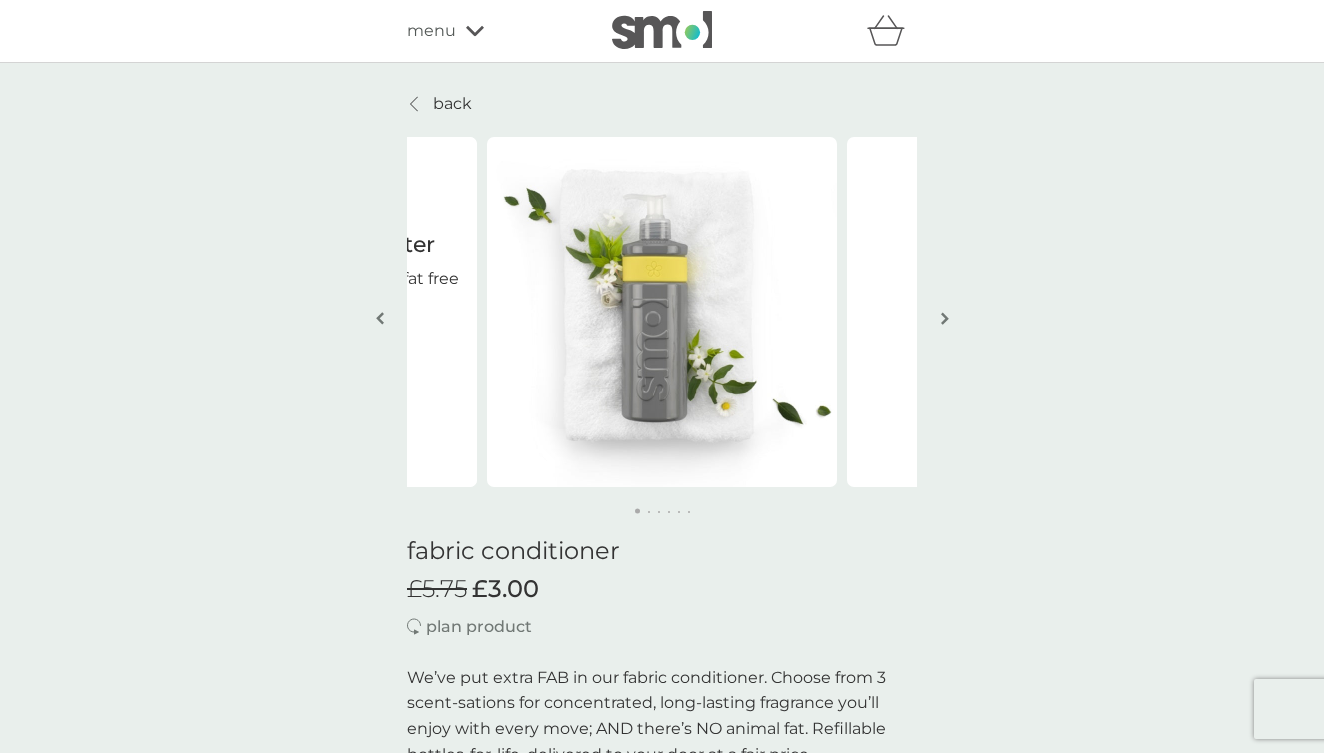 scroll, scrollTop: 0, scrollLeft: 0, axis: both 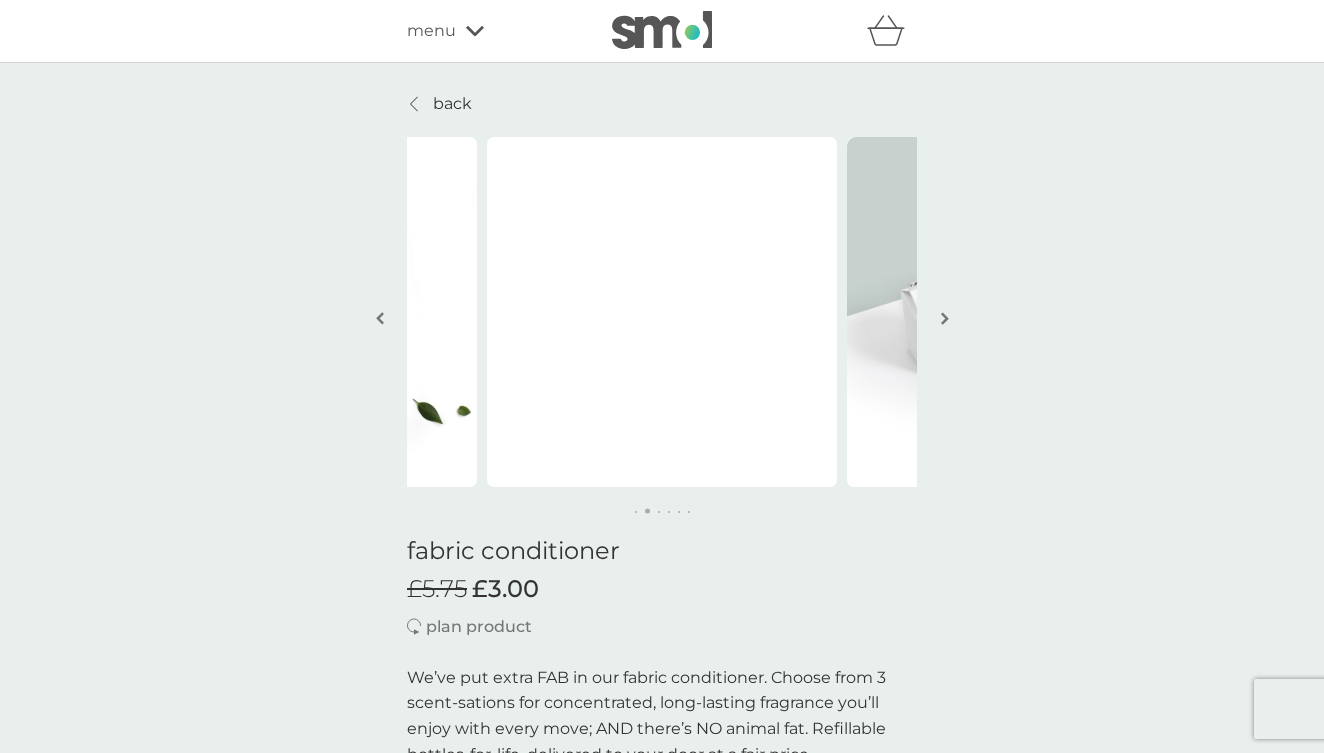 click at bounding box center (945, 318) 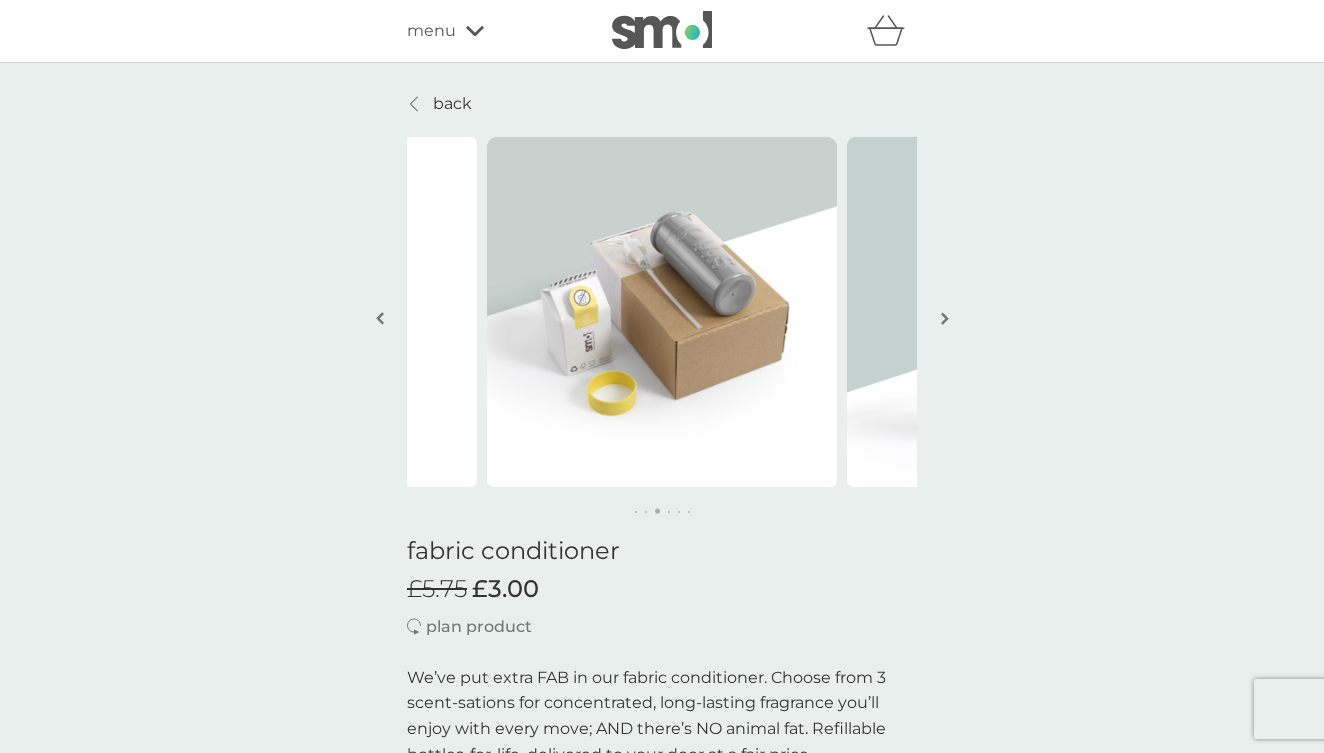 click at bounding box center [945, 318] 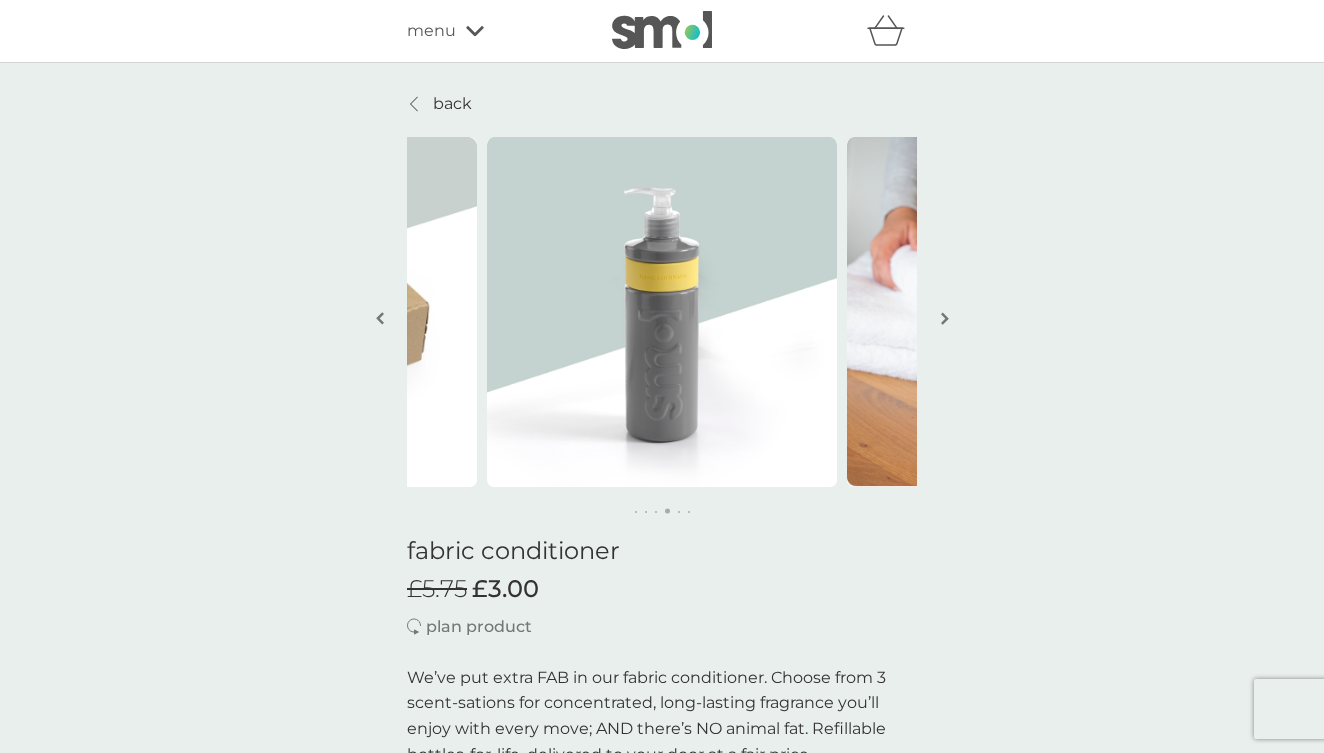 click at bounding box center (945, 318) 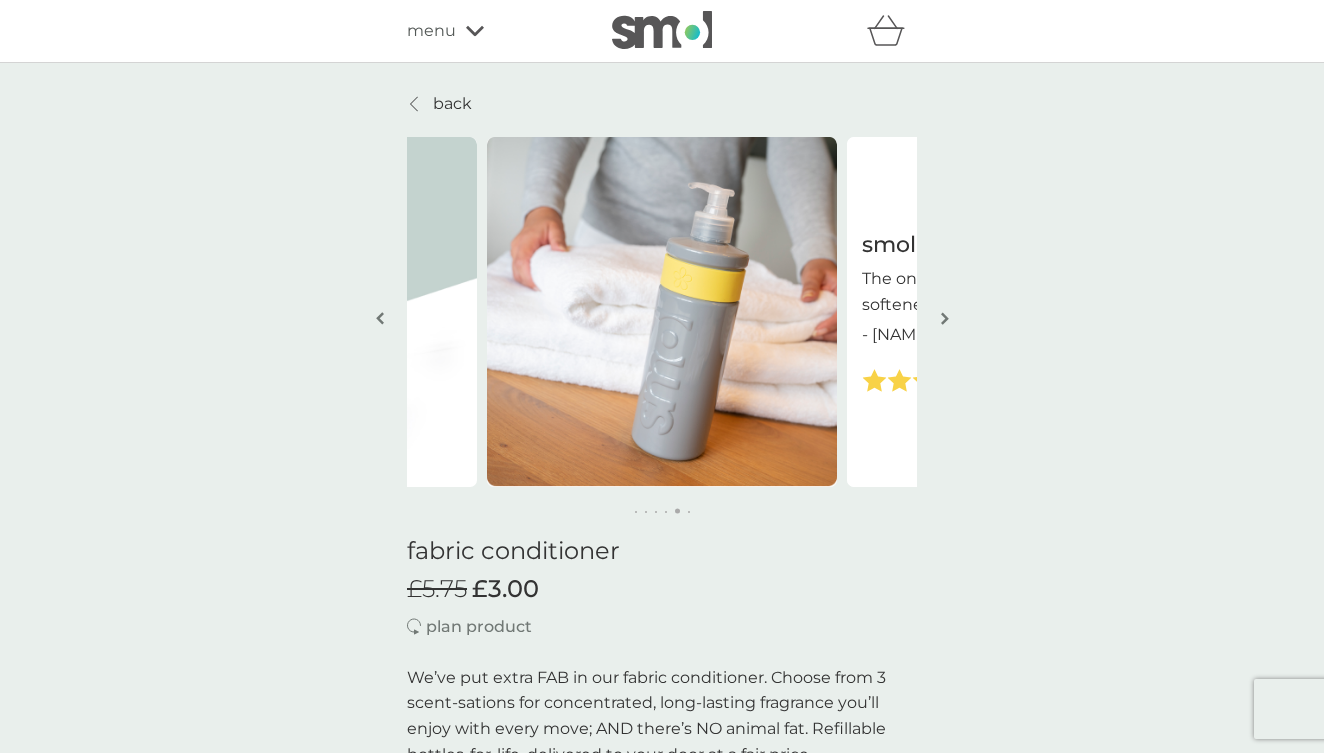 click at bounding box center [945, 318] 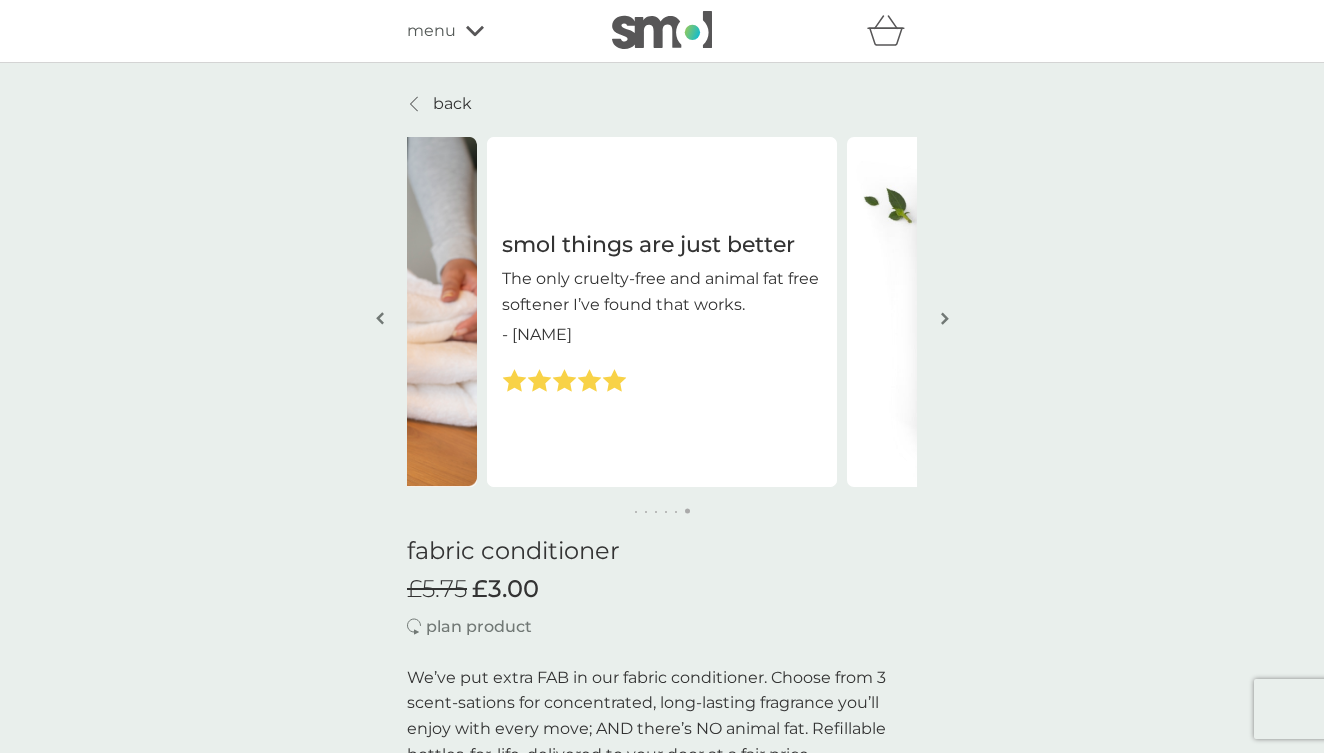 click at bounding box center (945, 318) 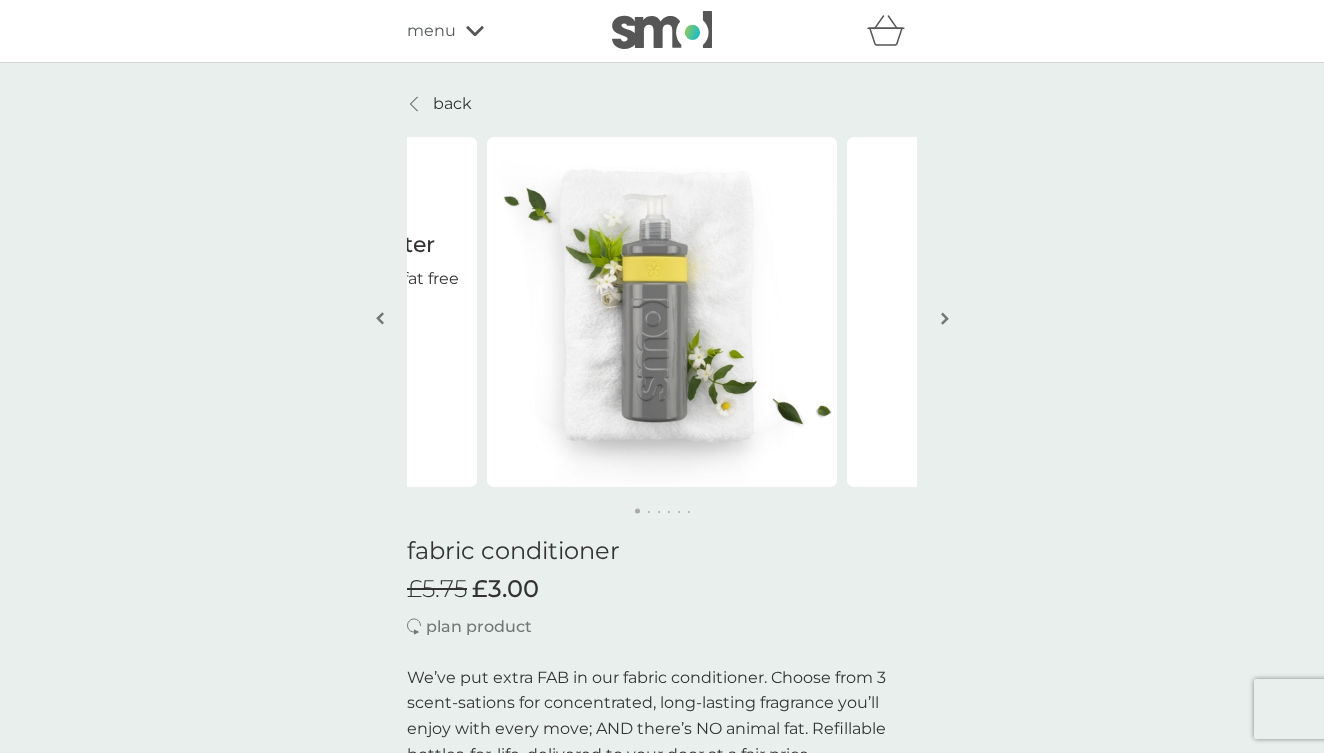 click at bounding box center (945, 318) 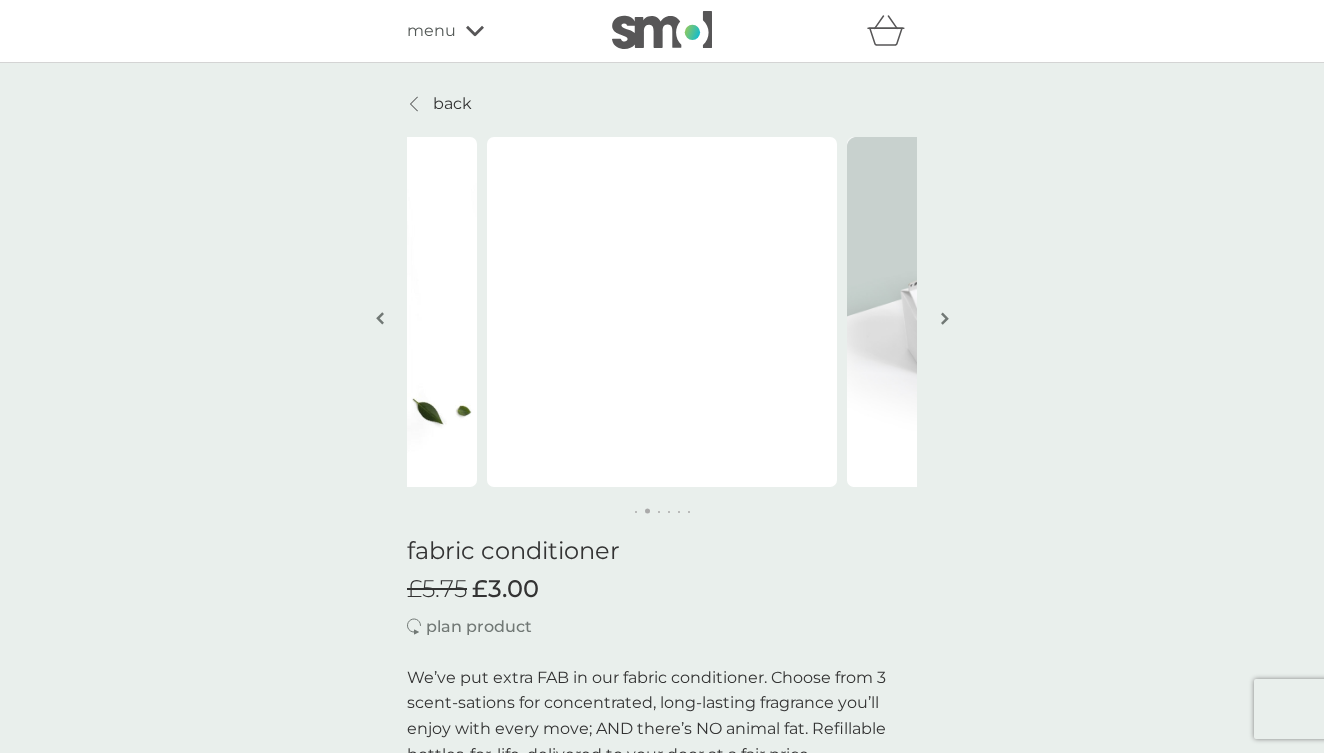 click at bounding box center [945, 318] 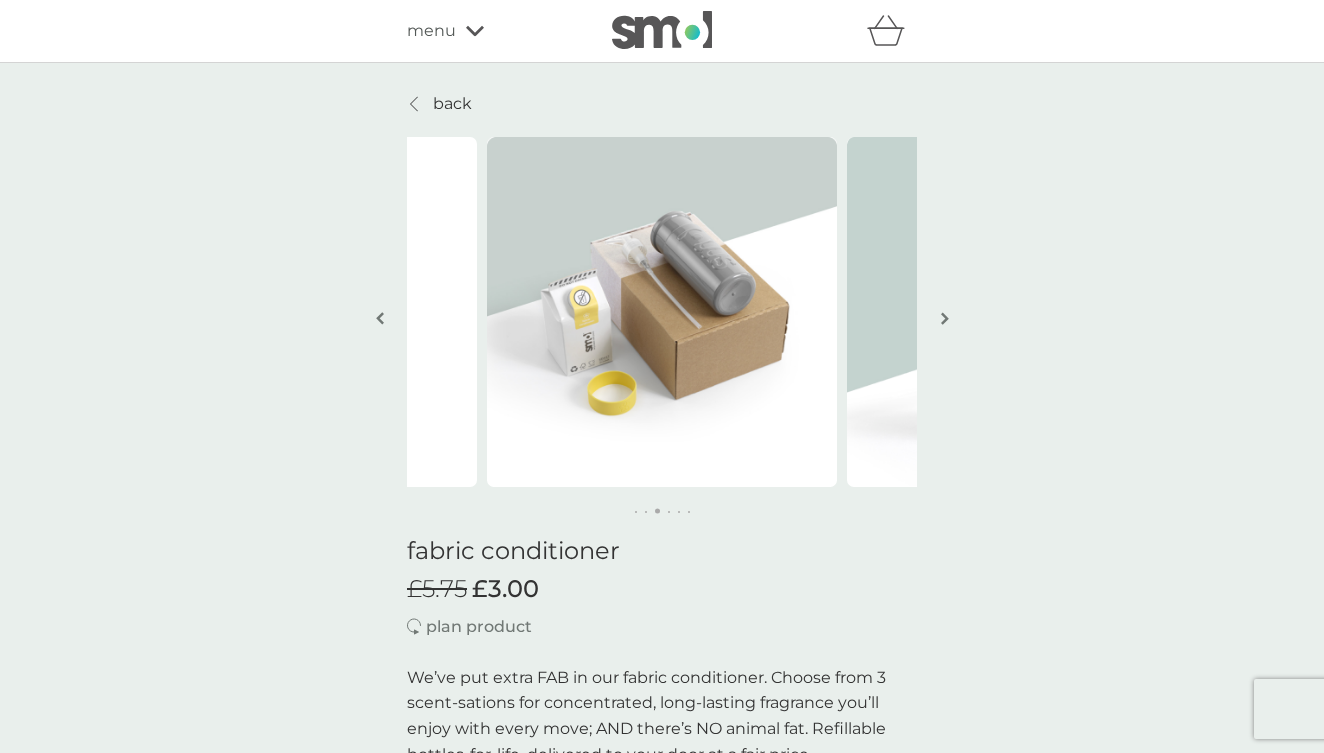click at bounding box center (945, 318) 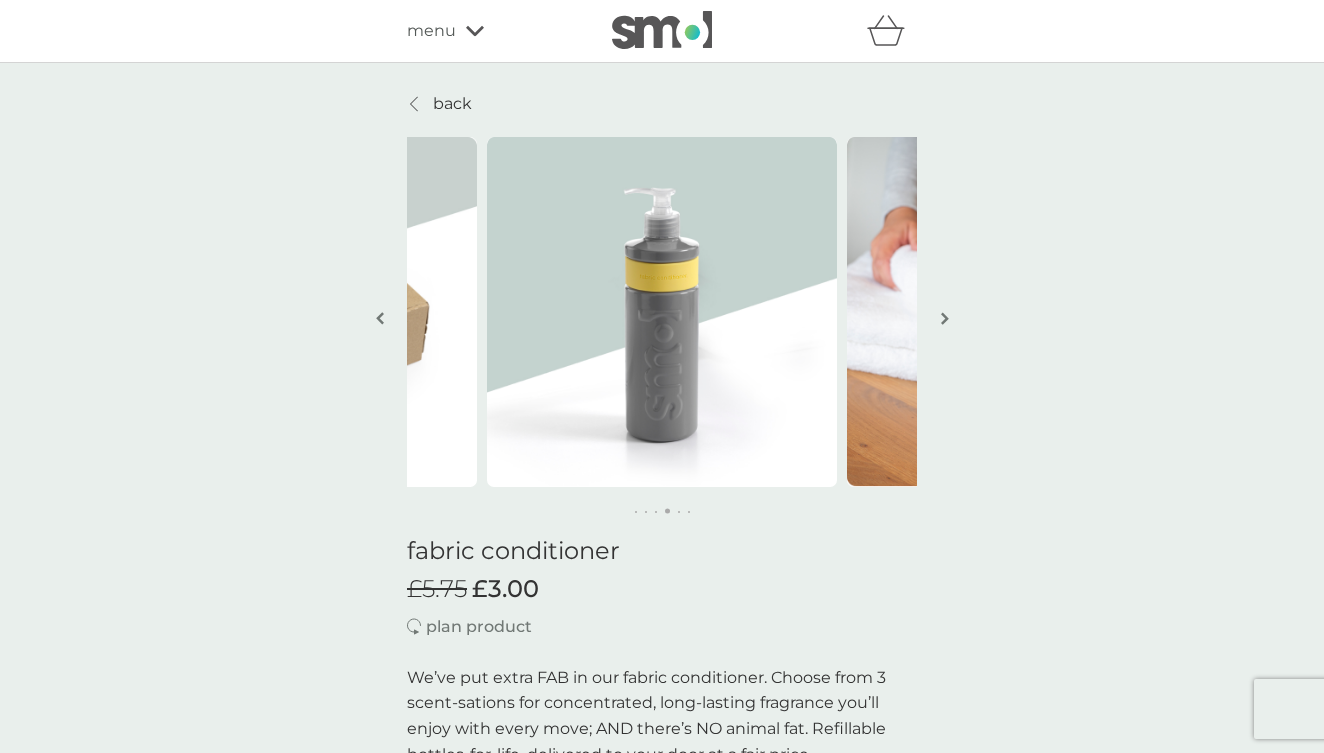 click at bounding box center [945, 318] 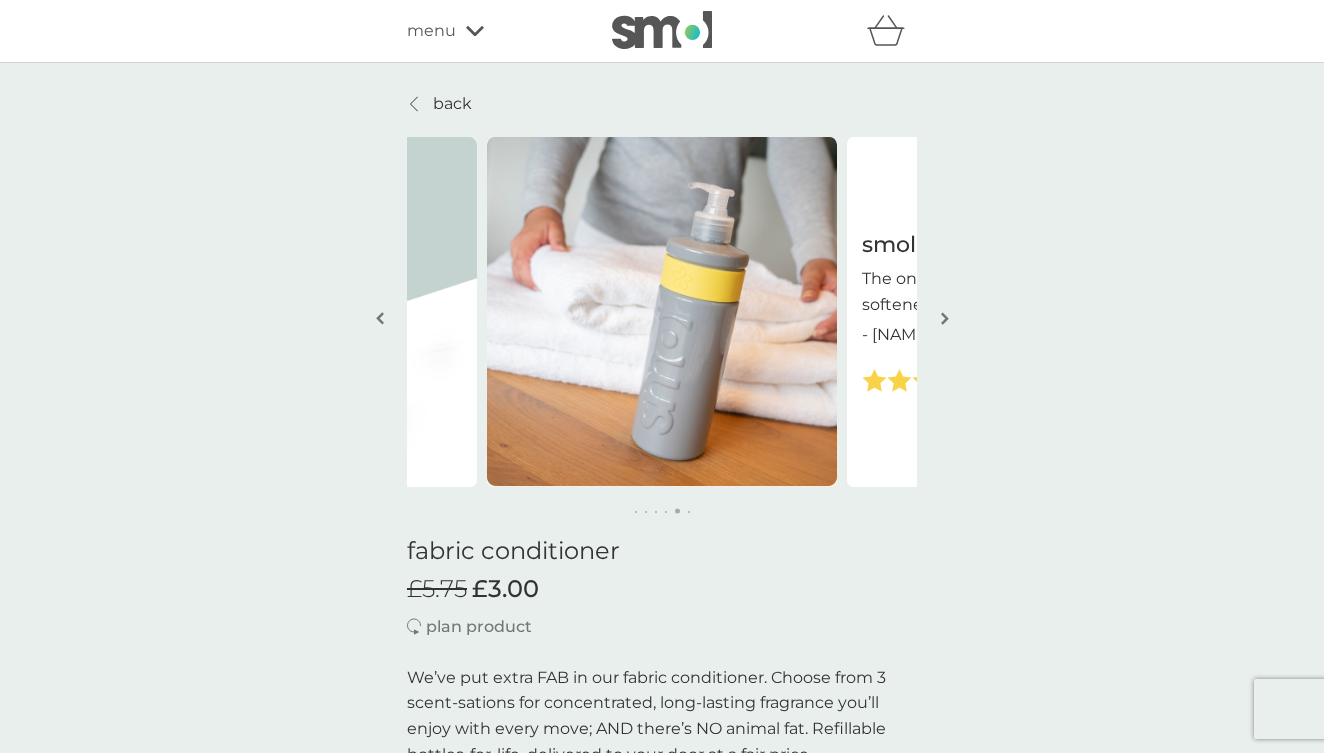 click at bounding box center [945, 318] 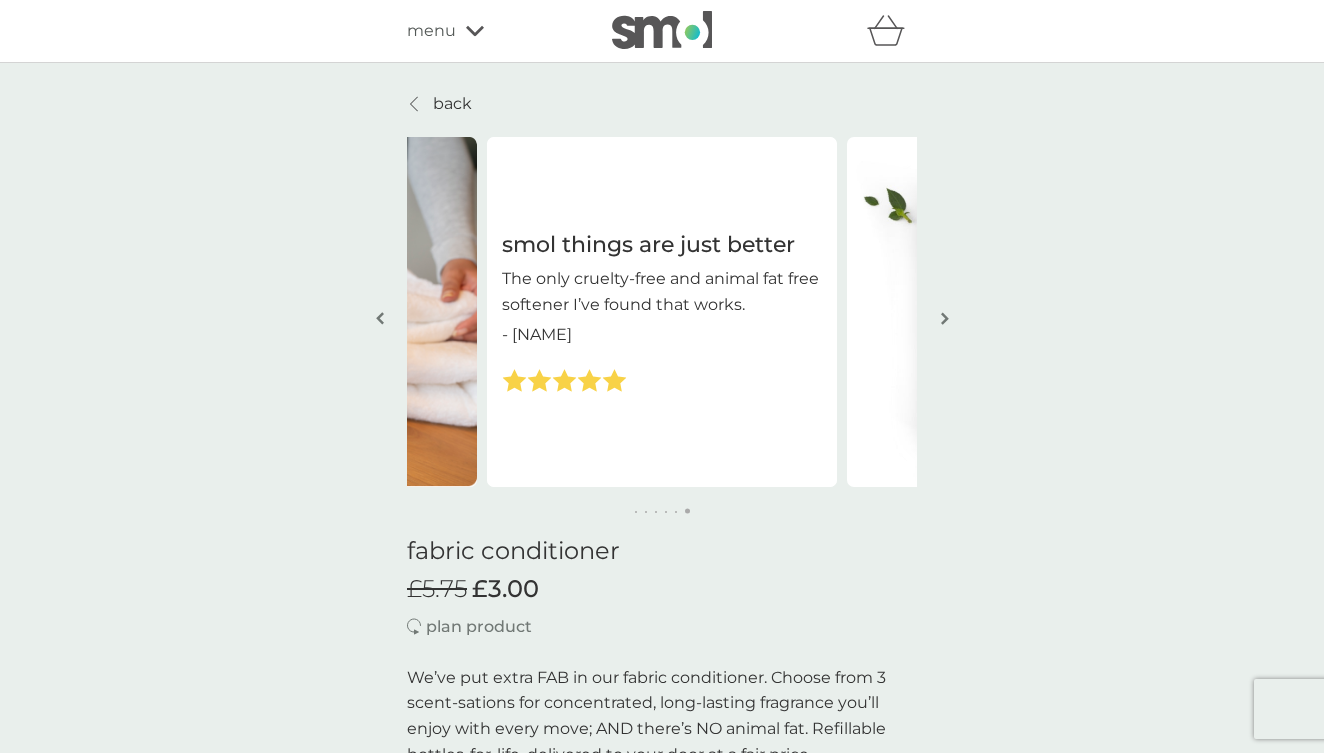 click at bounding box center (945, 318) 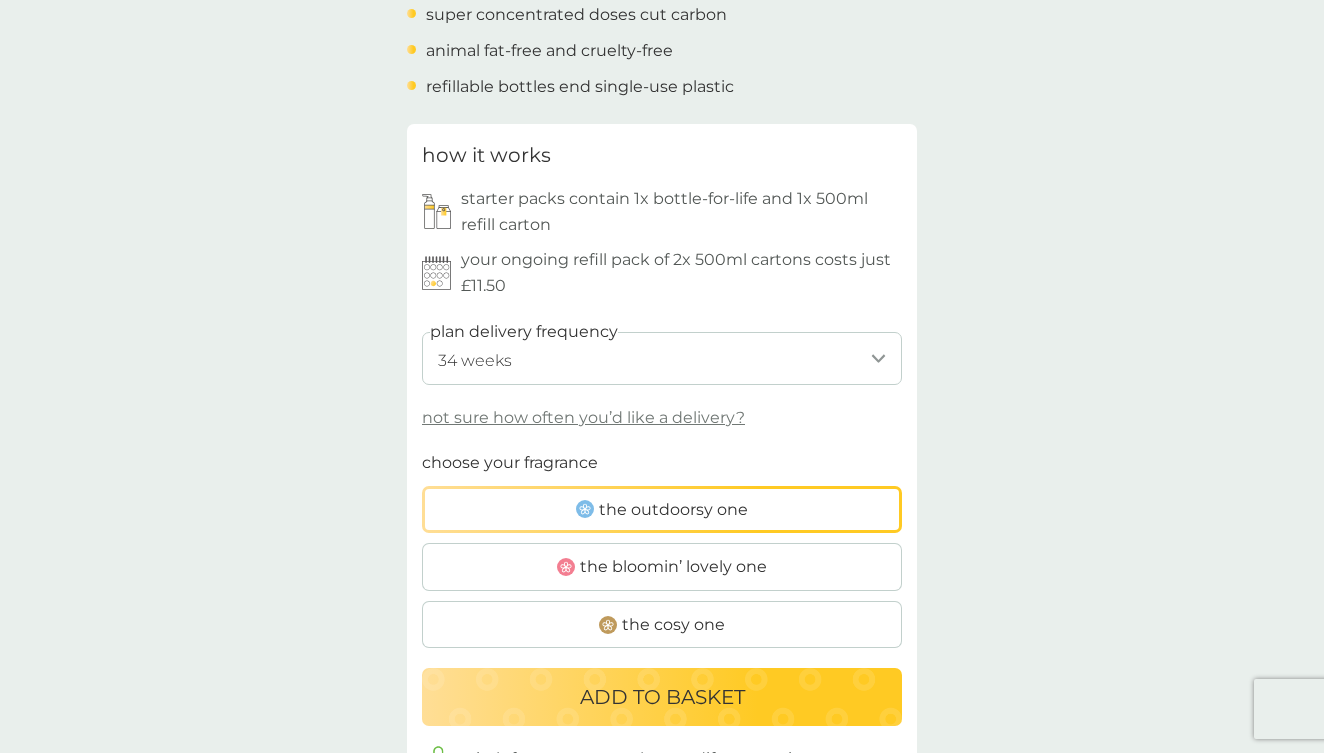 scroll, scrollTop: 869, scrollLeft: 0, axis: vertical 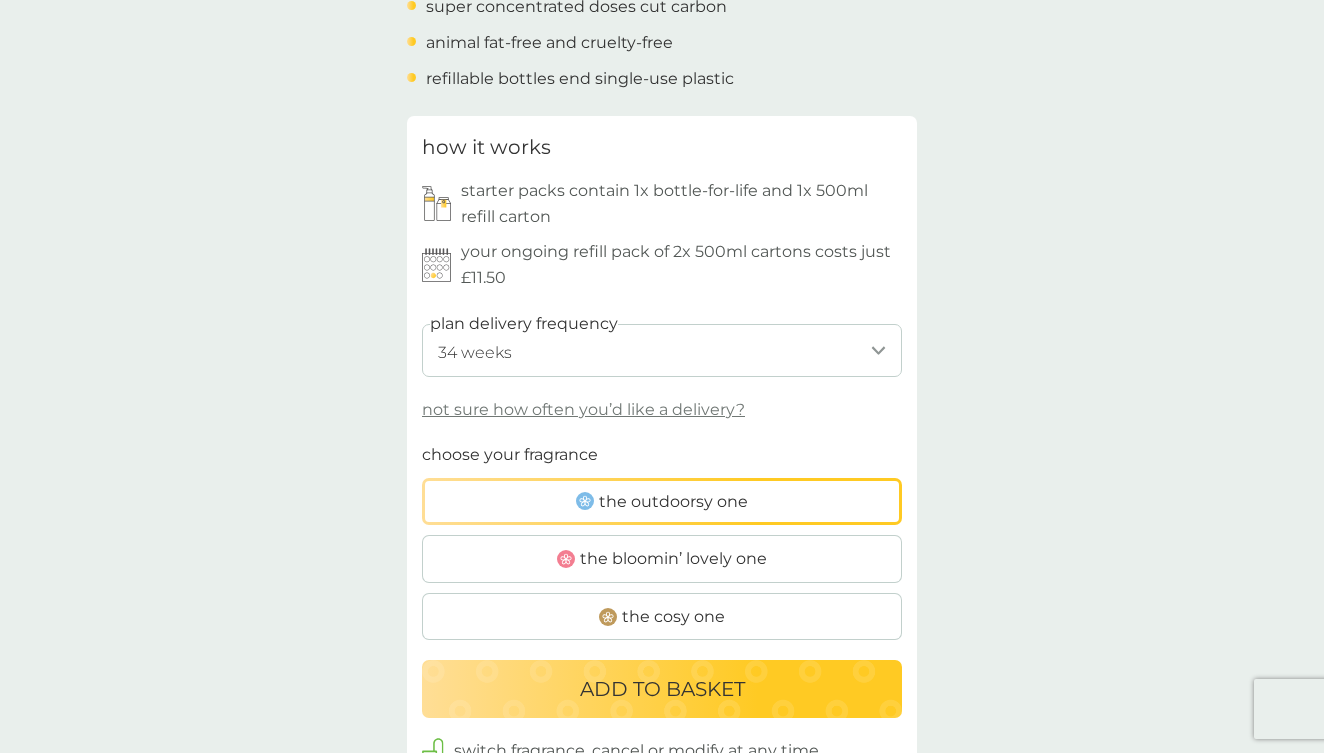 click on "the outdoorsy one" at bounding box center [673, 502] 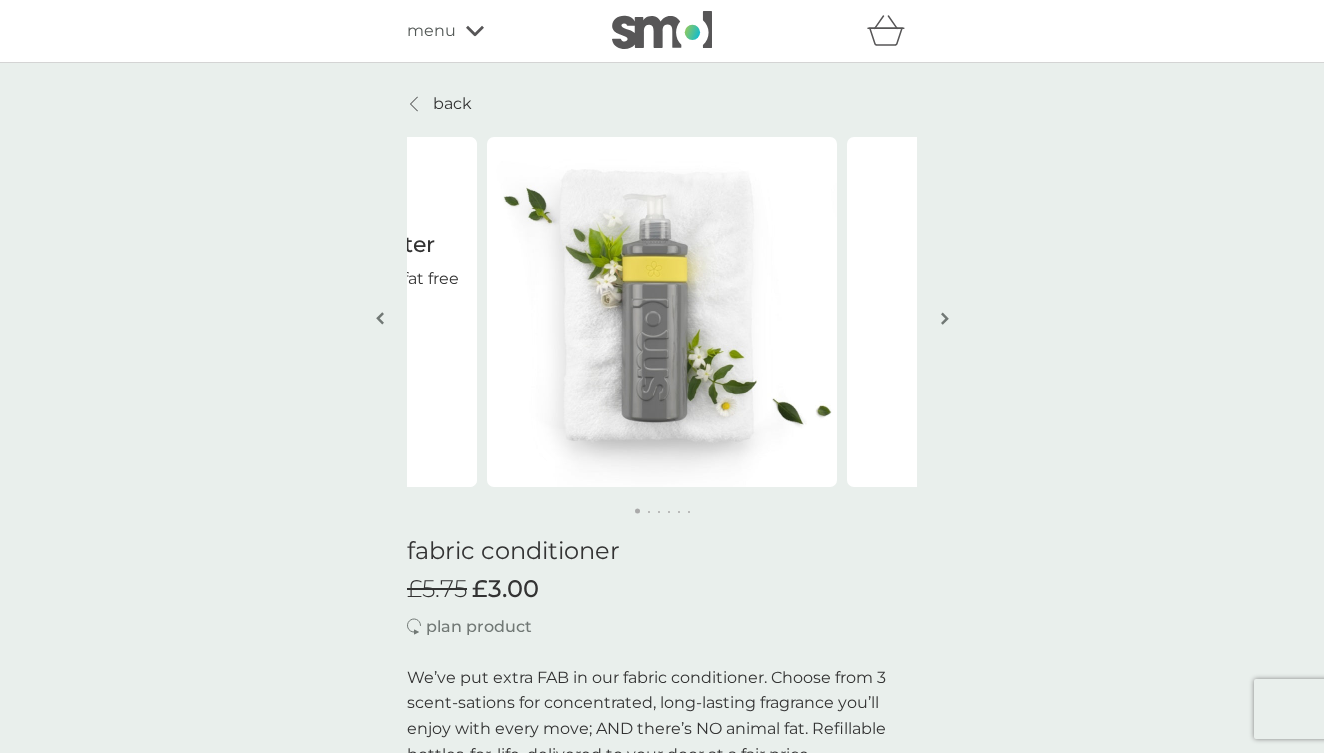 scroll, scrollTop: 0, scrollLeft: 0, axis: both 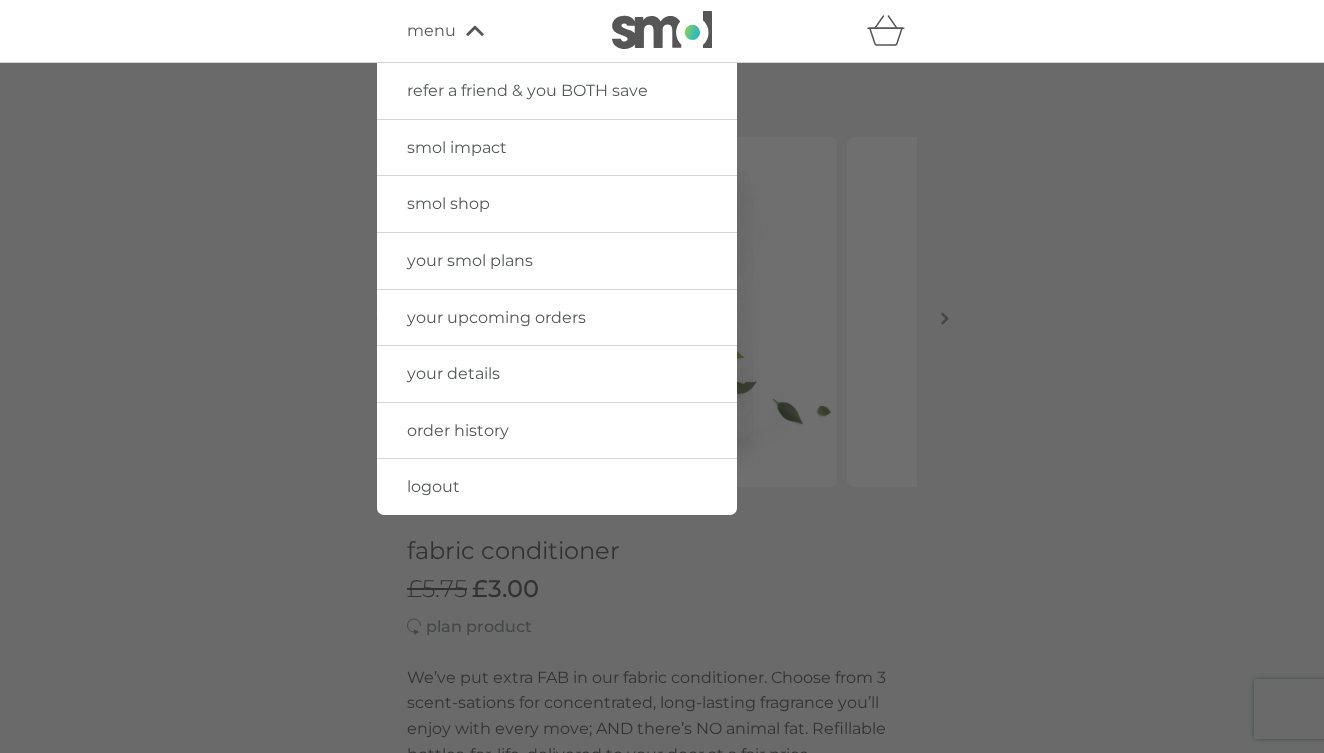 click at bounding box center (662, 439) 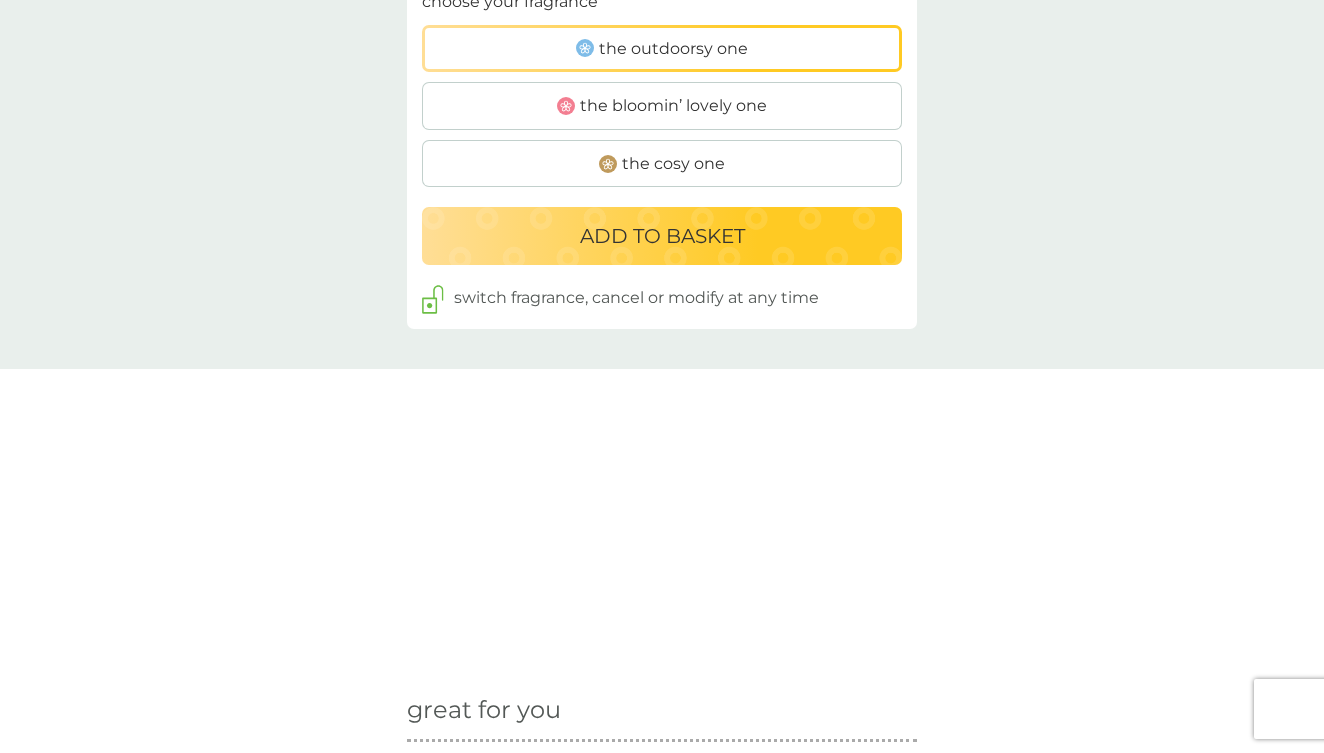 scroll, scrollTop: 1324, scrollLeft: 0, axis: vertical 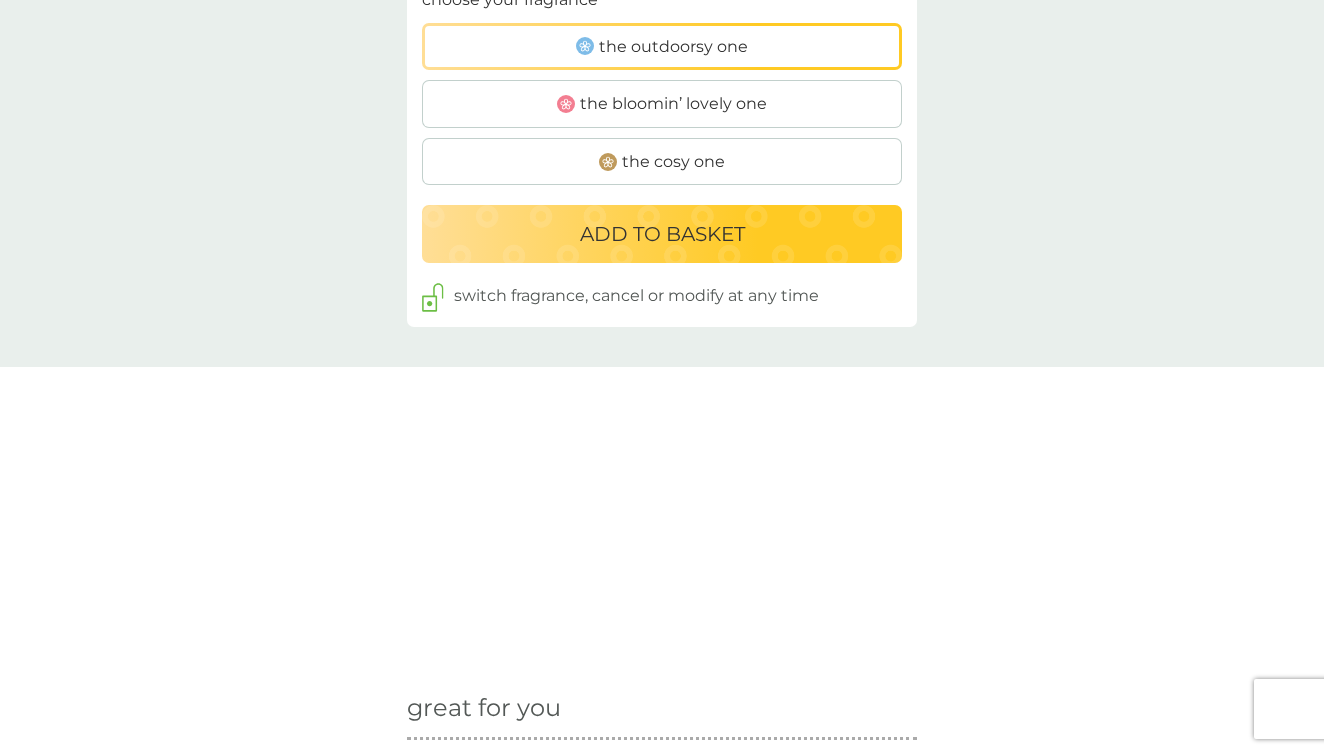 click on "ADD TO BASKET" at bounding box center [662, 234] 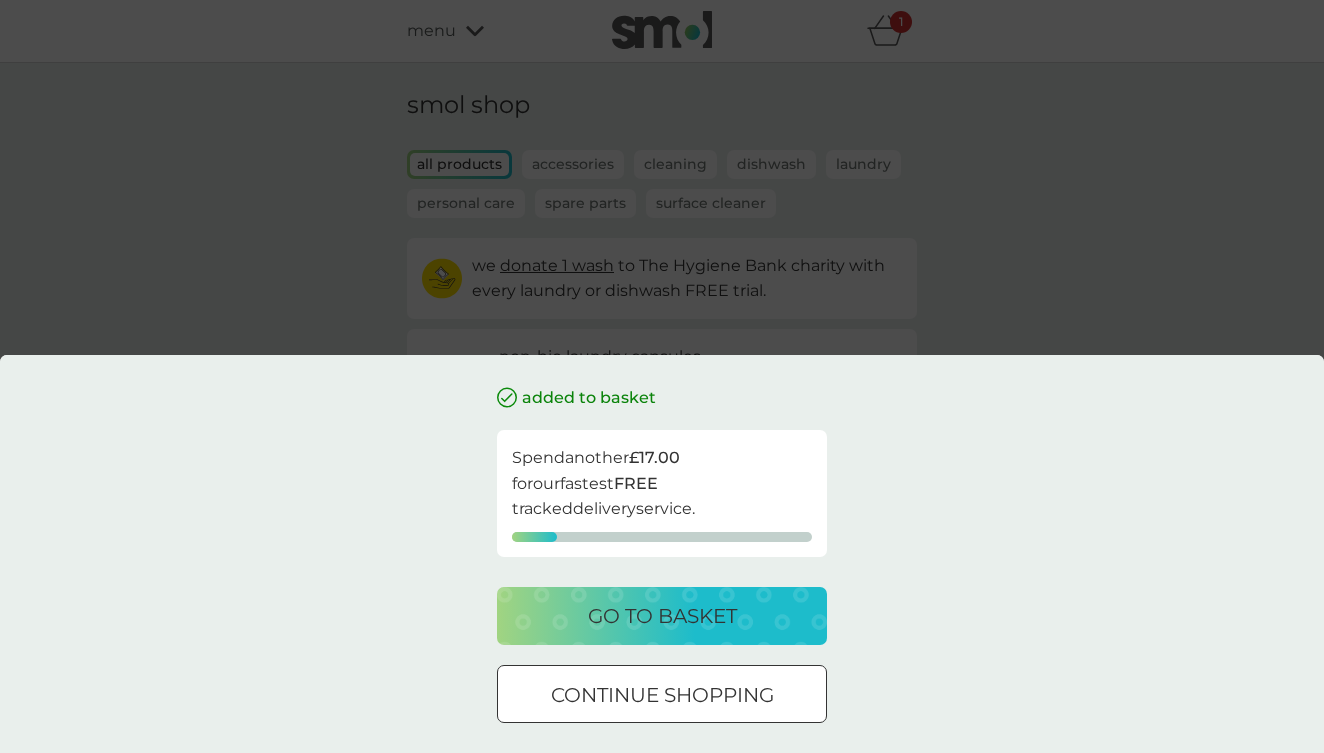 scroll, scrollTop: 0, scrollLeft: 0, axis: both 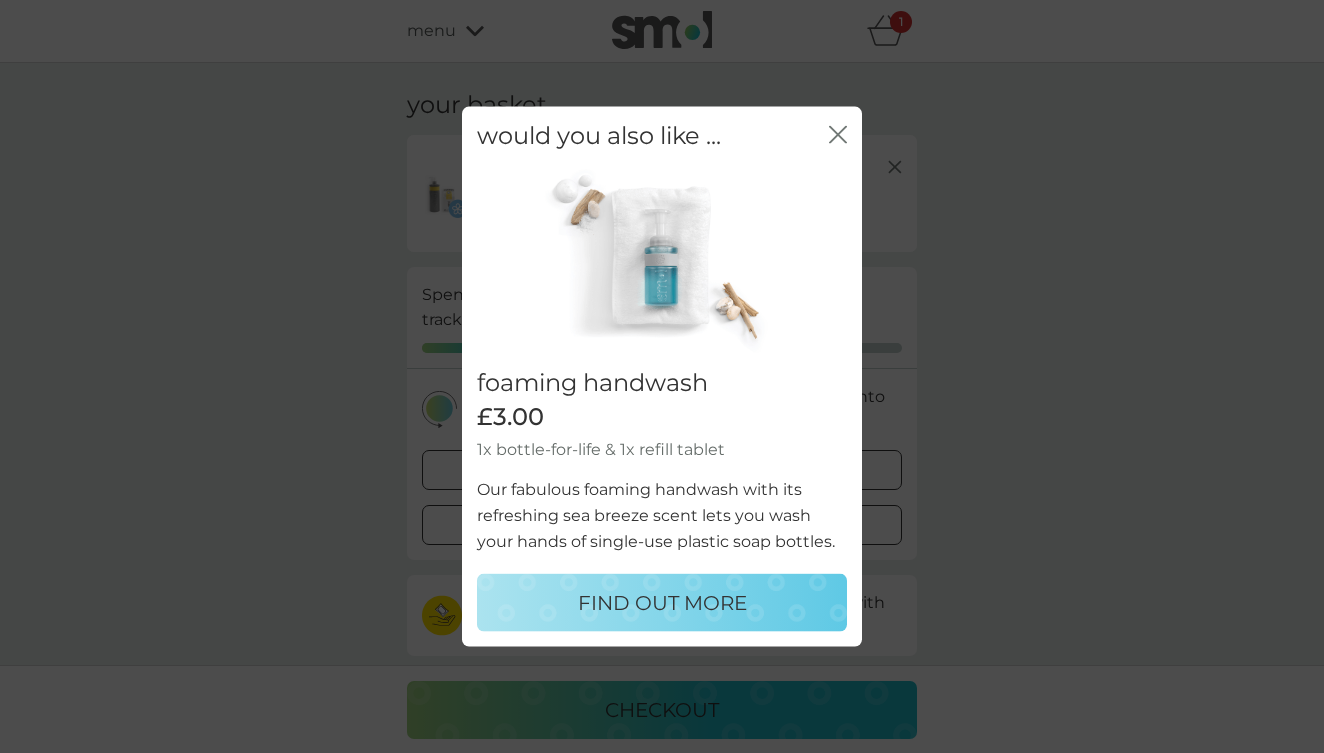 click on "close" 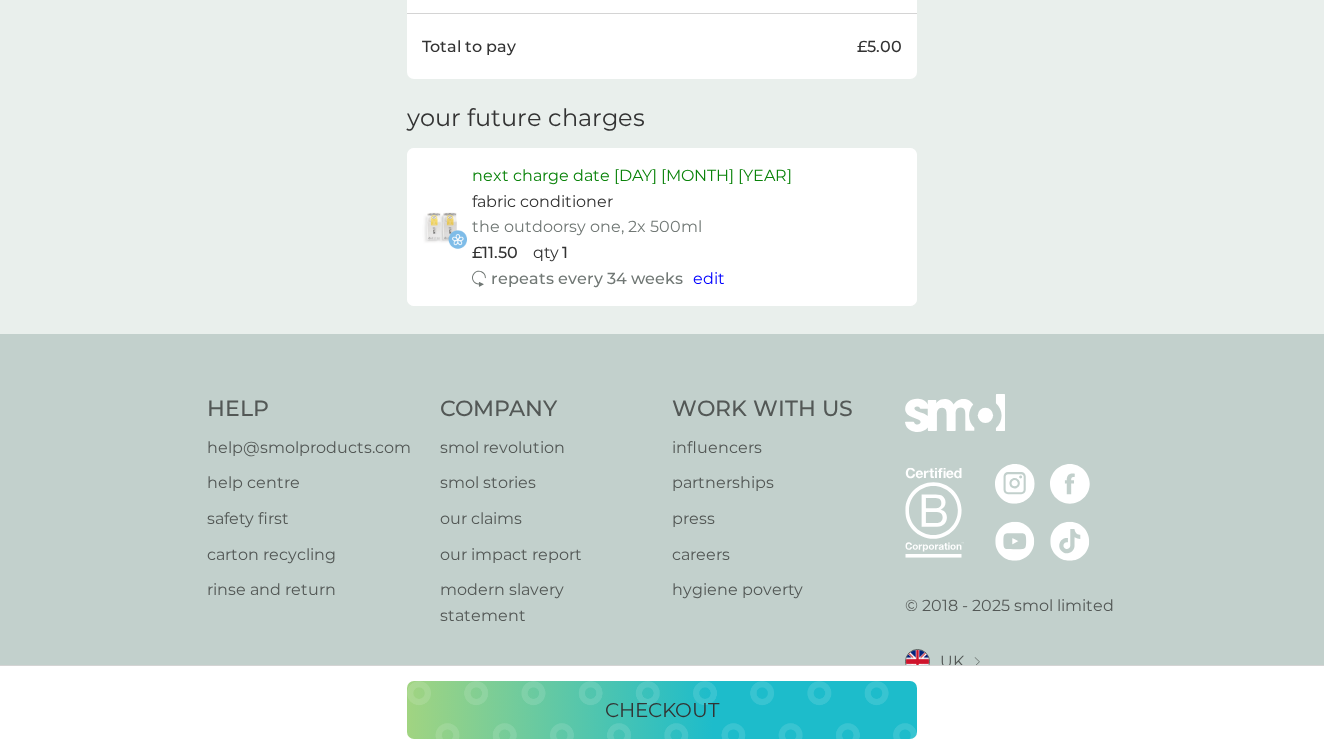 scroll, scrollTop: 738, scrollLeft: 0, axis: vertical 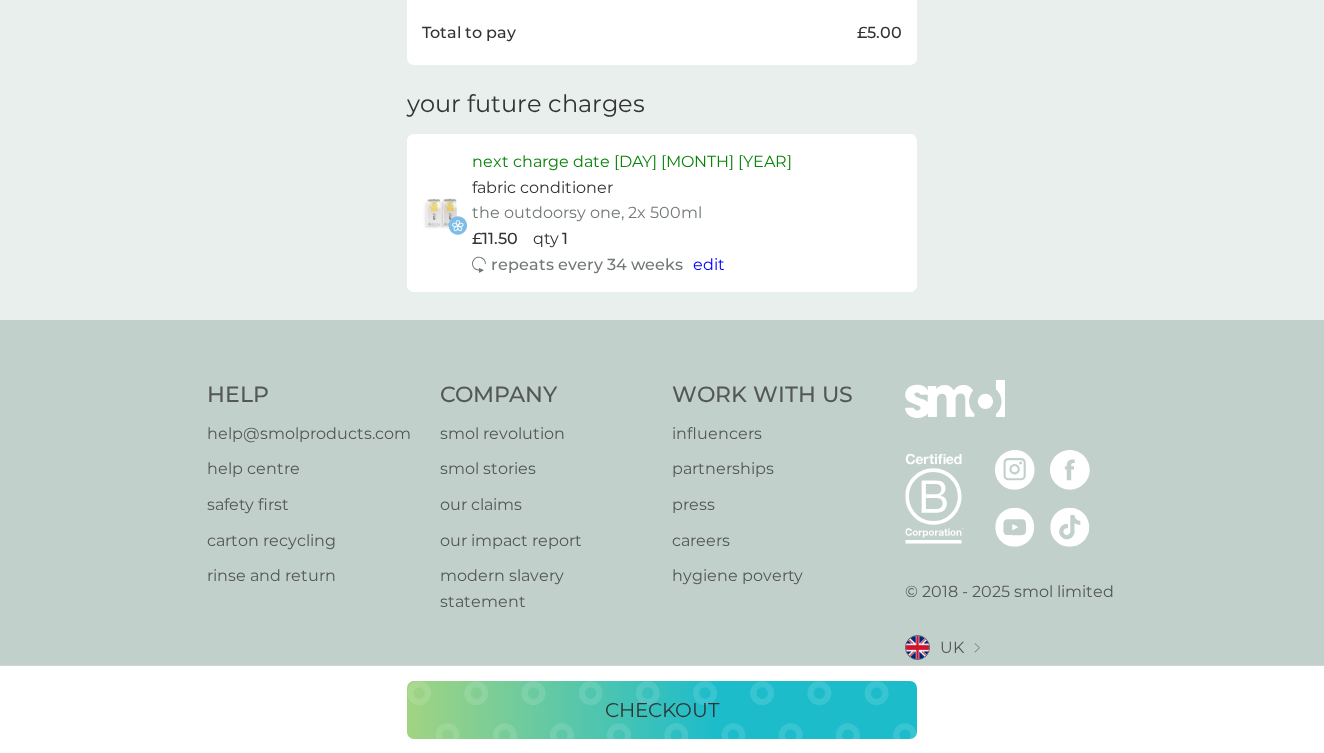click on "checkout" at bounding box center (662, 710) 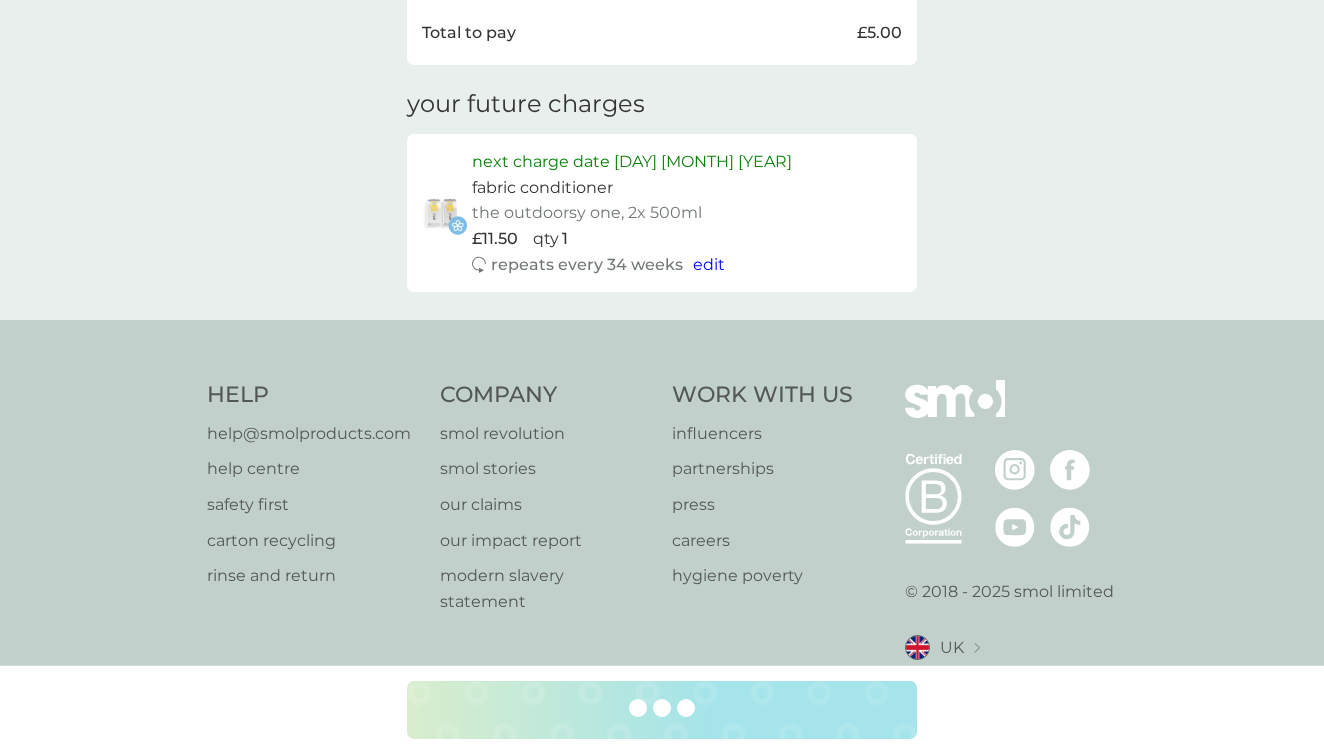 scroll, scrollTop: 0, scrollLeft: 0, axis: both 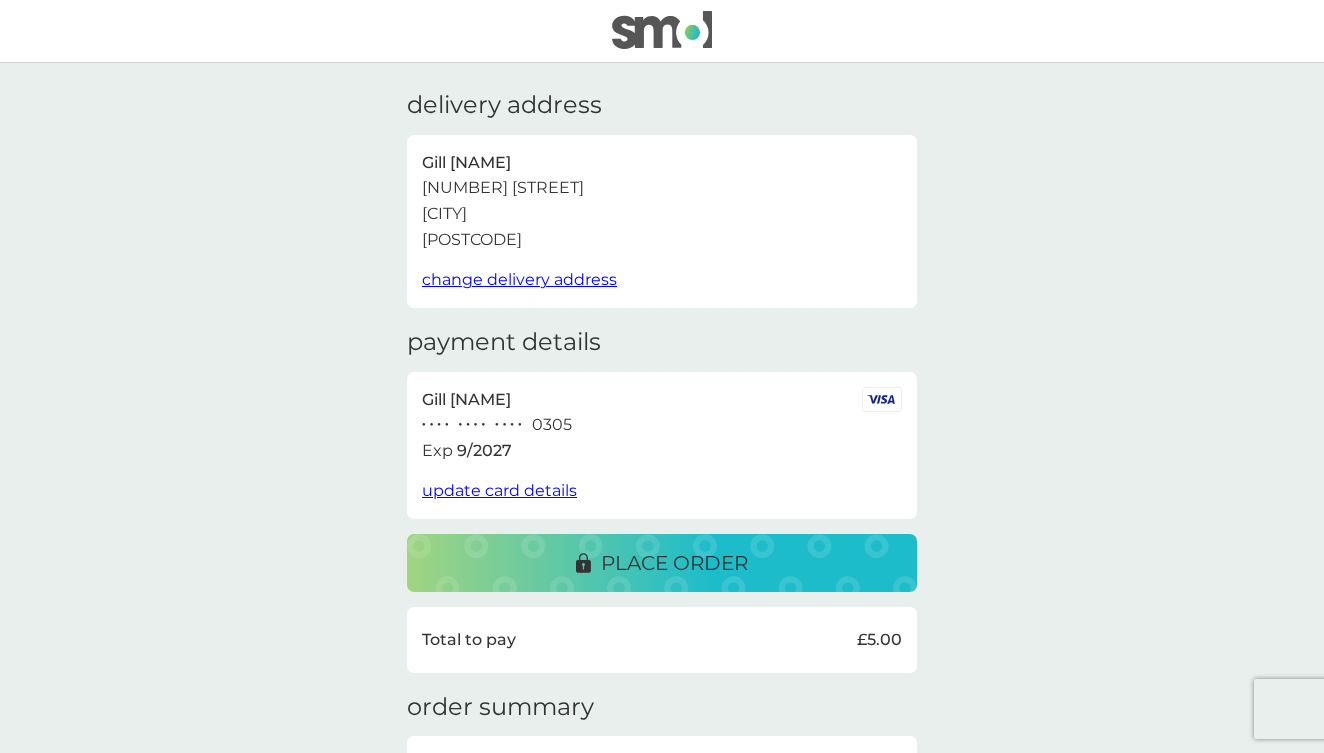 click on "place order" at bounding box center [674, 563] 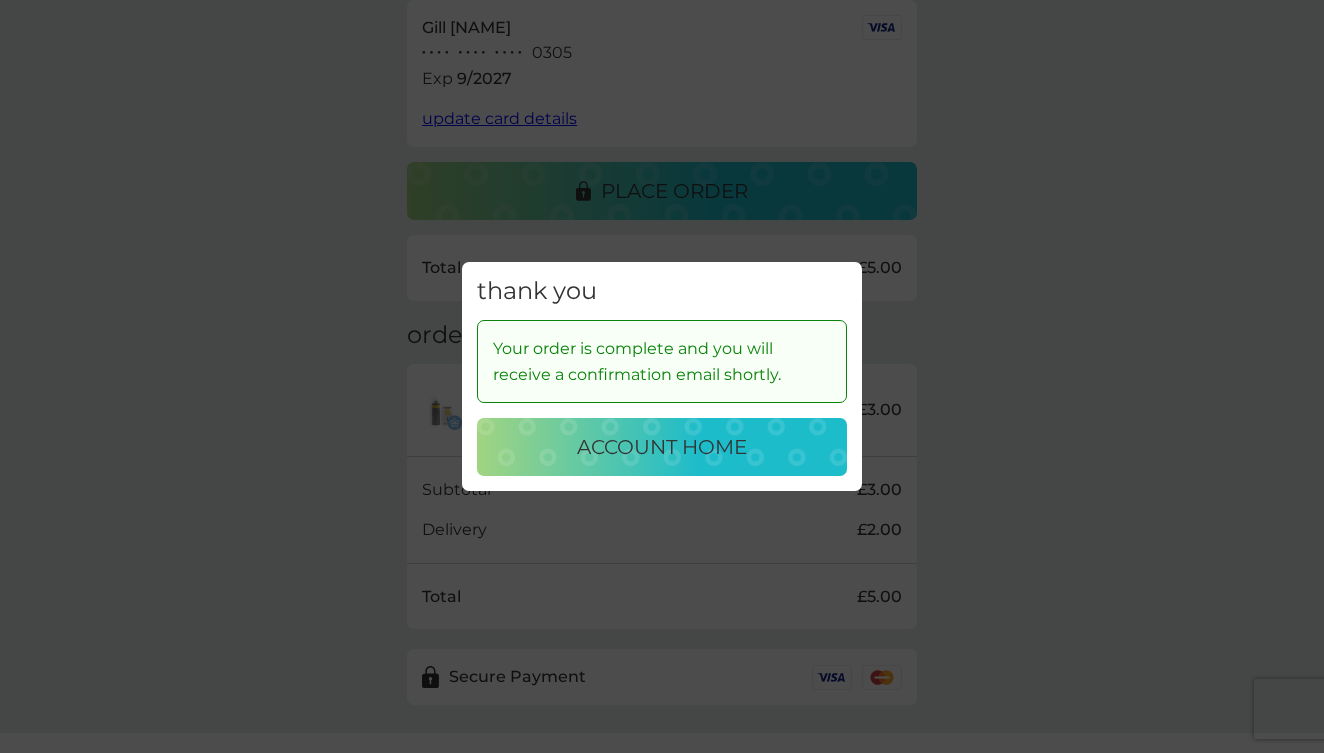scroll, scrollTop: 373, scrollLeft: 0, axis: vertical 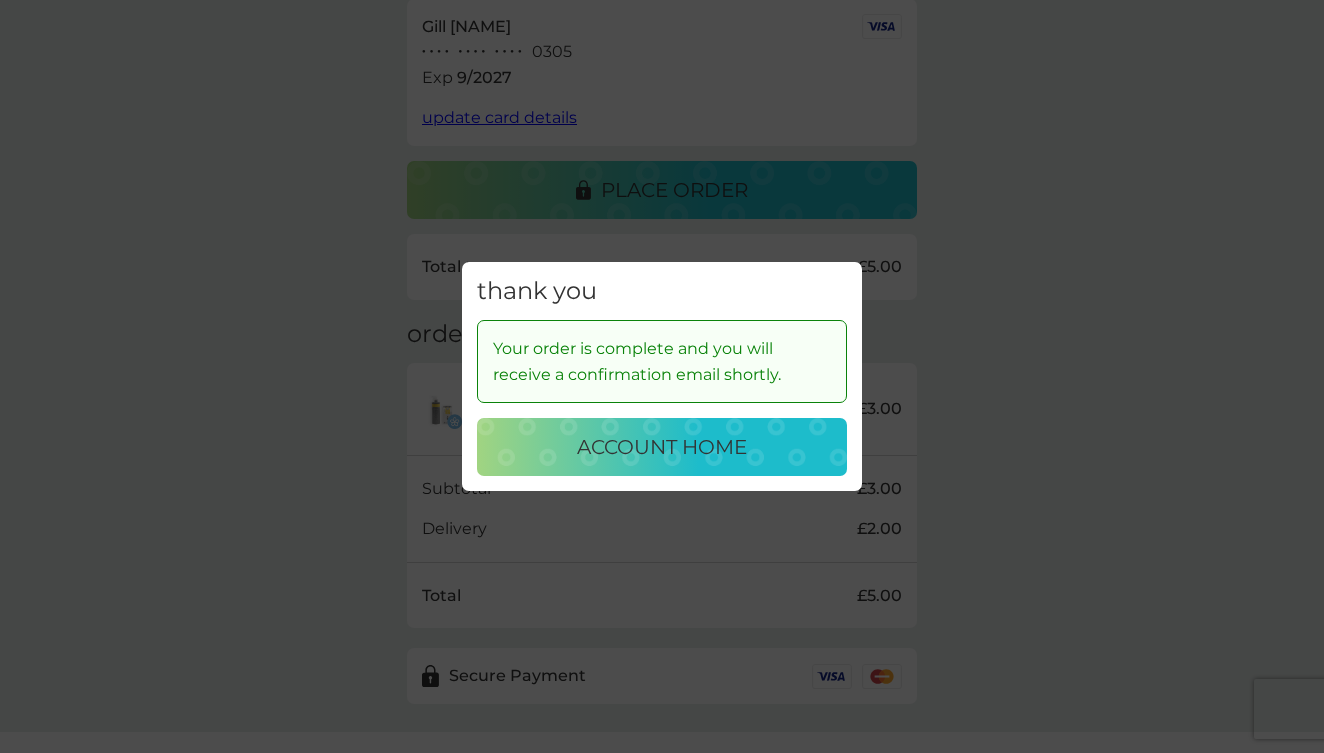 click on "account home" at bounding box center (662, 447) 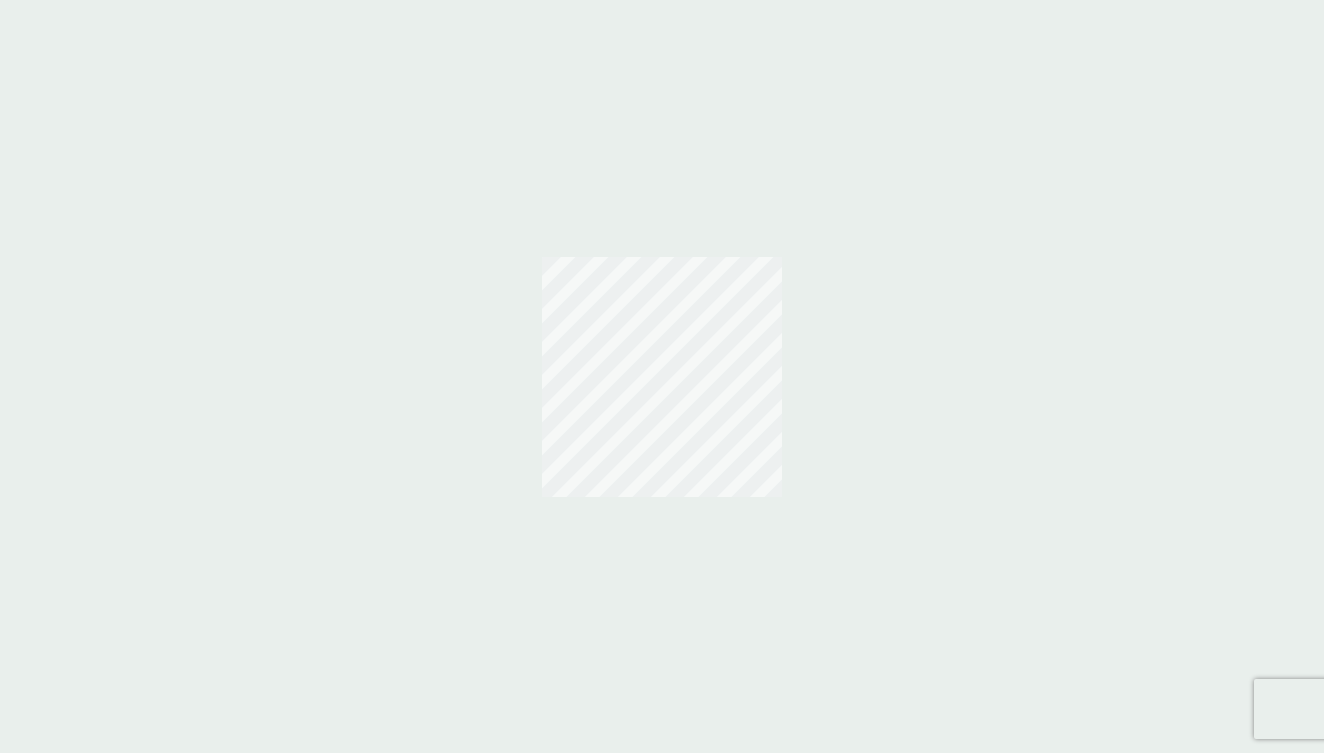 scroll, scrollTop: 0, scrollLeft: 0, axis: both 